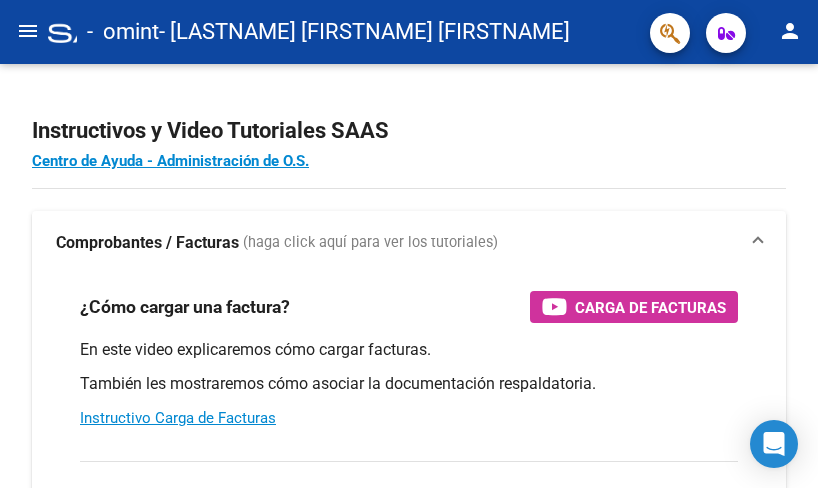 scroll, scrollTop: 0, scrollLeft: 0, axis: both 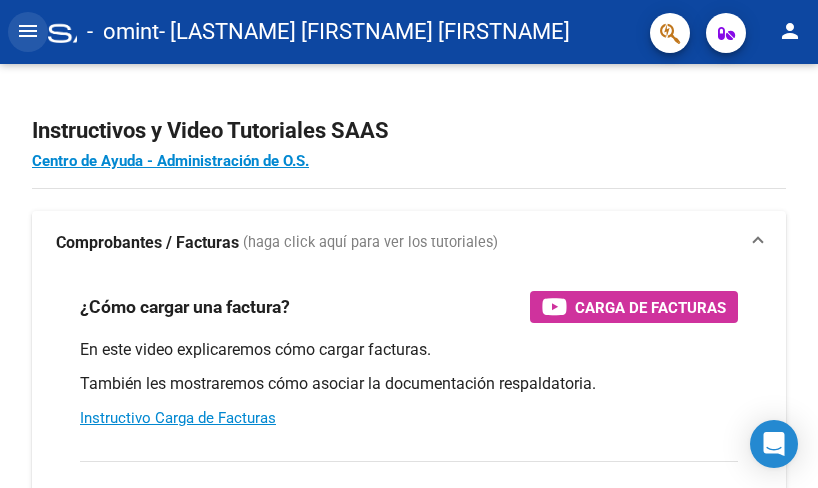 click on "menu" 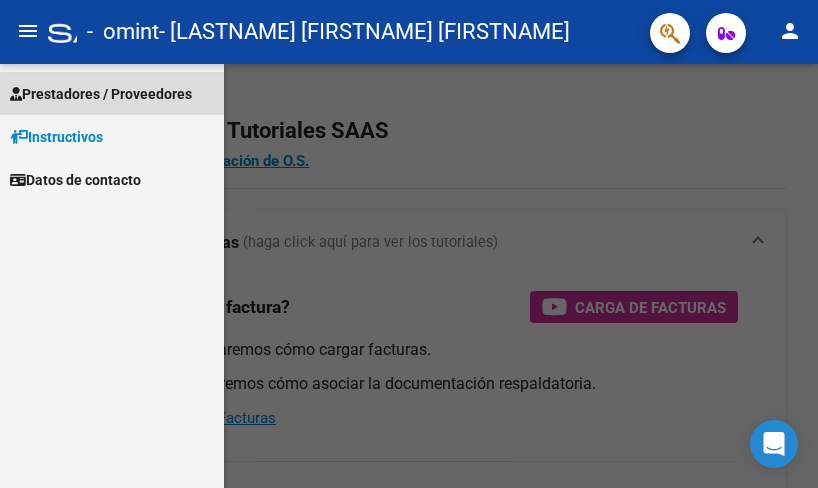 click on "Prestadores / Proveedores" at bounding box center [101, 94] 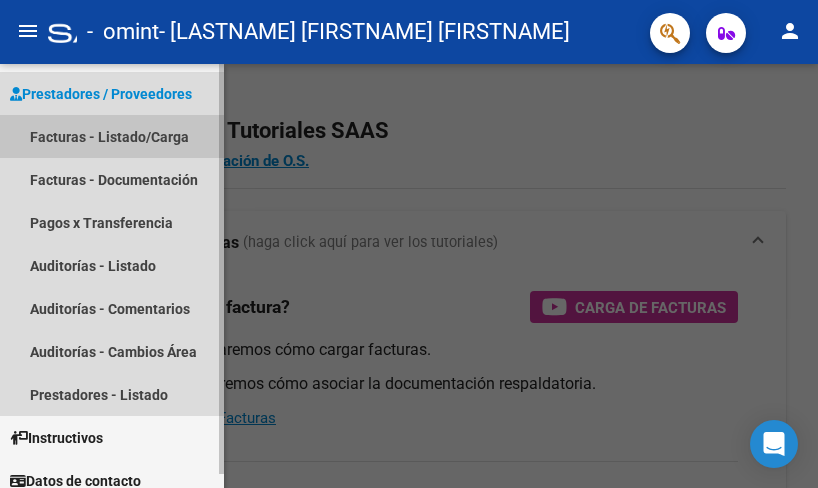 click on "Facturas - Listado/Carga" at bounding box center (112, 136) 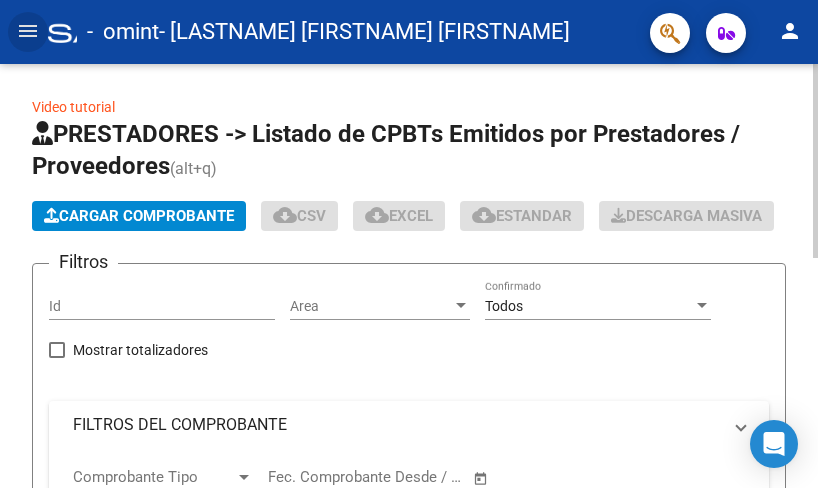 click on "Filtros Id Area Area Todos Confirmado Mostrar totalizadores FILTROS DEL COMPROBANTE Comprobante Tipo Comprobante Tipo Start date – End date Fec. Comprobante Desde / Hasta Días Emisión Desde(cant. días) Días Emisión Hasta(cant. días) CUIT / Razón Social Pto. Venta Nro. Comprobante Código SSS CAE Válido CAE Válido Todos Cargado Módulo Hosp. Todos Tiene facturacion Apócrifa Hospital Refes FILTROS DE INTEGRACION Período De Prestación Campos del Archivo de Rendición Devuelto x SSS (dr_envio) Todos Rendido x SSS (dr_envio) Tipo de Registro Tipo de Registro Campos del Legajo Asociado (preaprobación) Afiliado Legajo (cuil/nombre) Todos Solo facturas preaprobadas MAS FILTROS Todos Con Doc. Respaldatoria Todos Con Trazabilidad Todos Asociado a Expediente Sur Auditoría Auditoría Auditoría Id Start date – End date Auditoría Confirmada Desde / Hasta Start date – End date Fec. Rec. Desde / Hasta Start date – End date Fec. Creado Desde / Hasta Start date – End date Op Estado Estado" 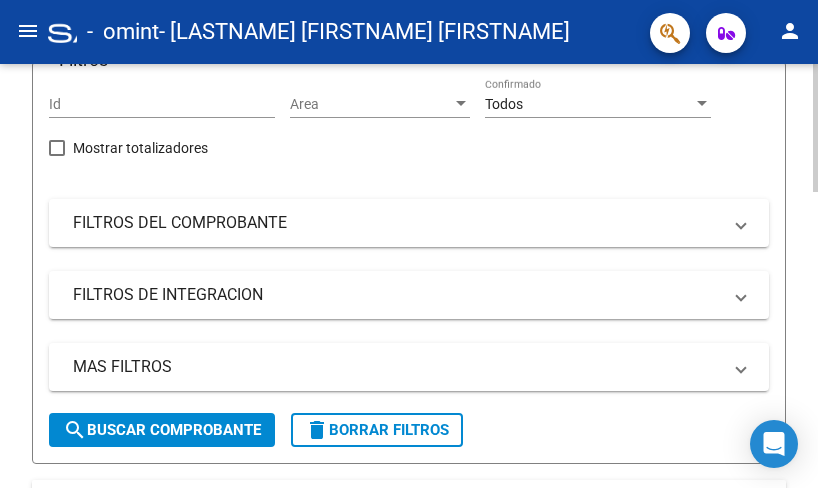 scroll, scrollTop: 0, scrollLeft: 0, axis: both 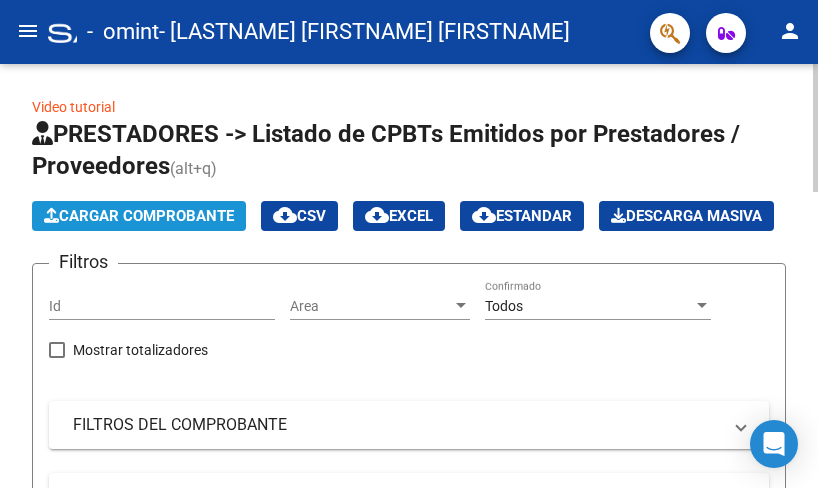click on "Cargar Comprobante" 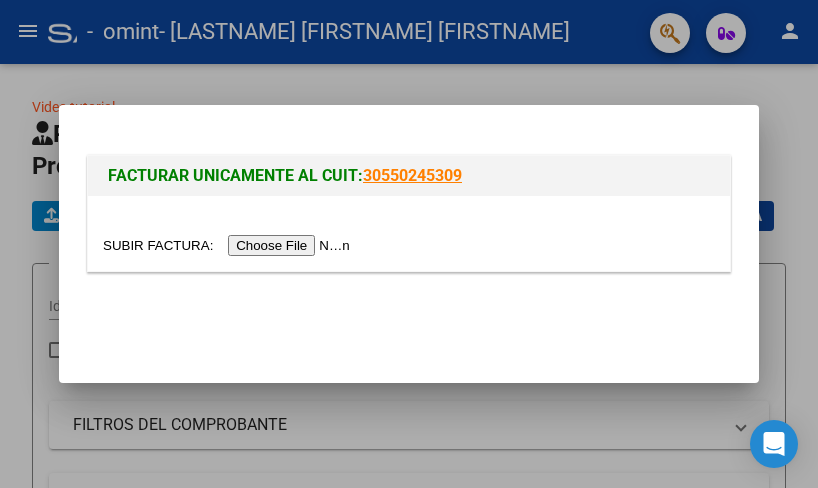 click at bounding box center (229, 245) 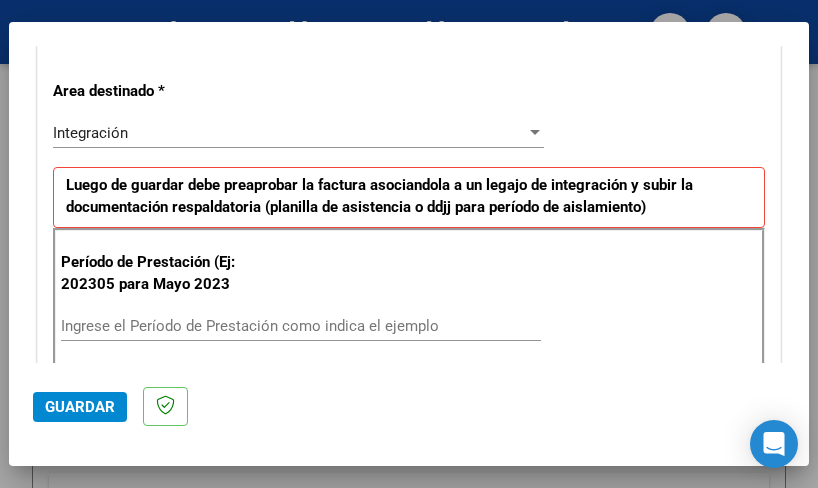 scroll, scrollTop: 500, scrollLeft: 0, axis: vertical 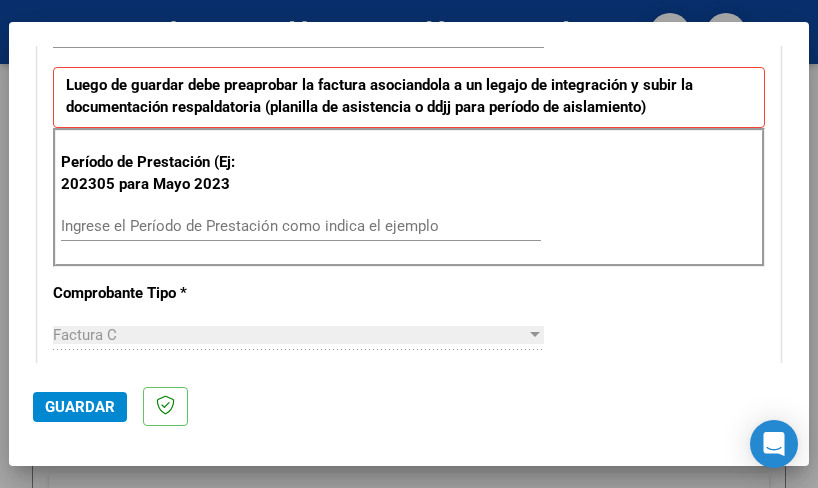 click on "Ingrese el Período de Prestación como indica el ejemplo" at bounding box center [301, 226] 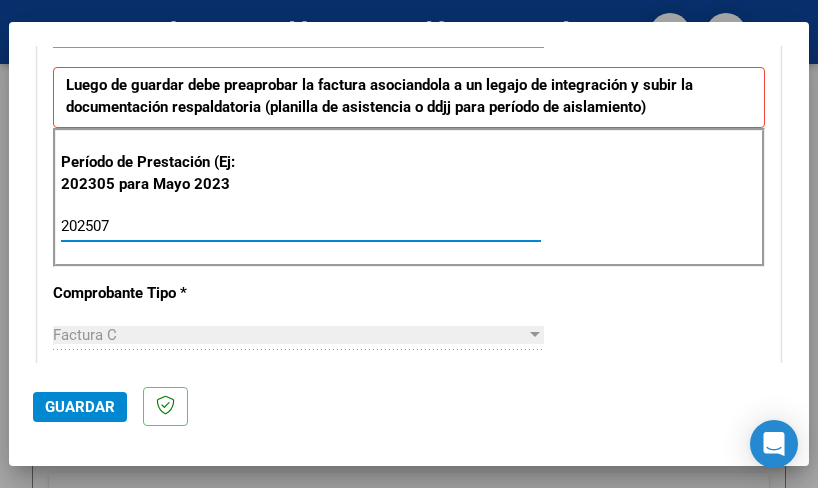 type on "202507" 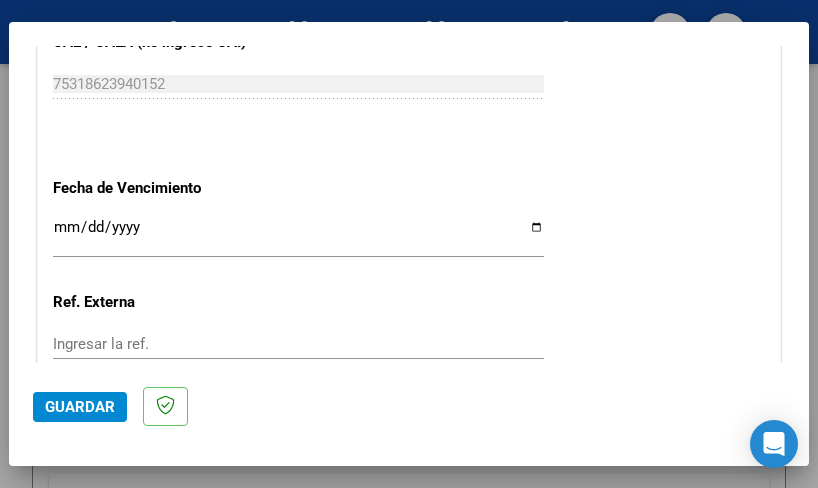 scroll, scrollTop: 1300, scrollLeft: 0, axis: vertical 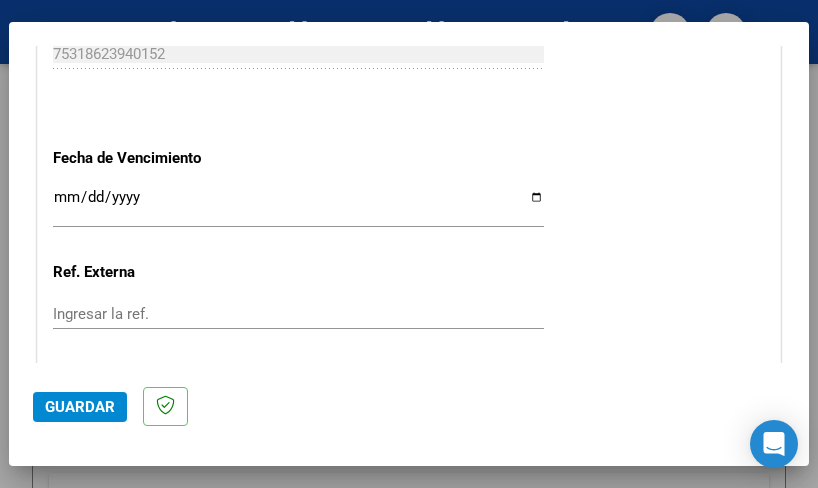 click on "Ingresar la fecha" at bounding box center [298, 205] 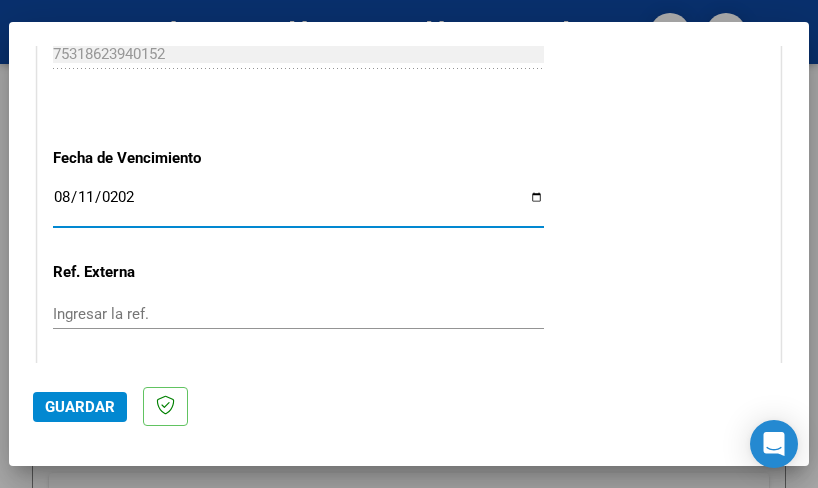 type on "2025-08-11" 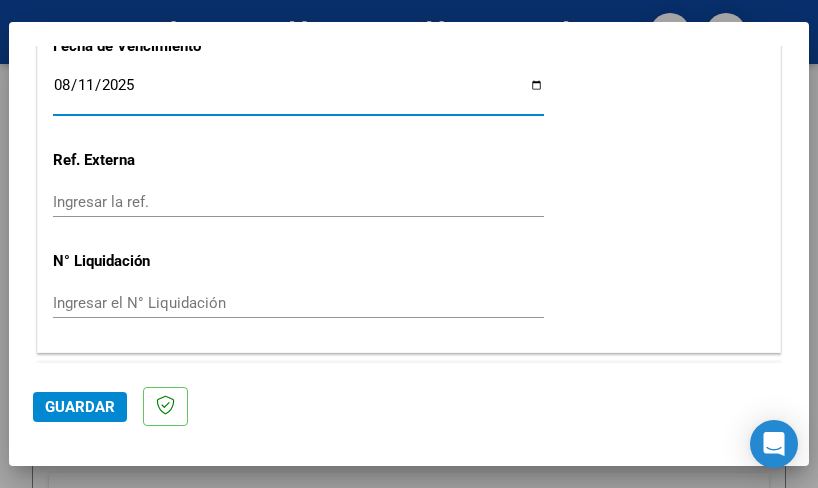 scroll, scrollTop: 1460, scrollLeft: 0, axis: vertical 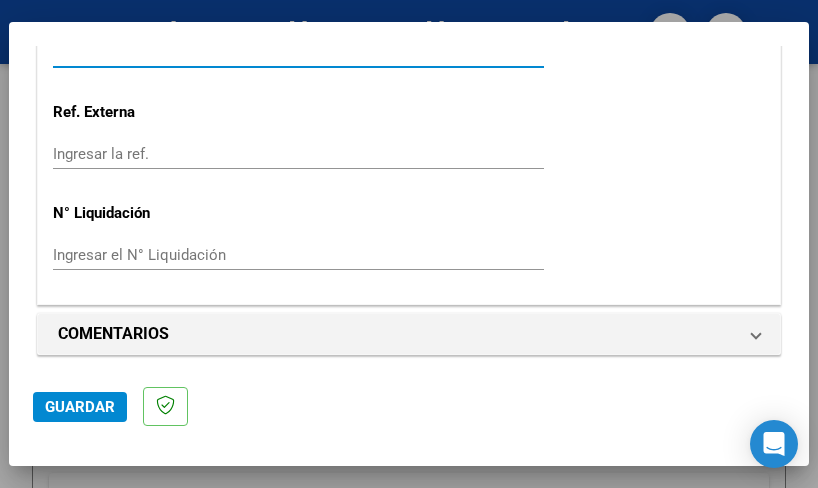 click on "Guardar" 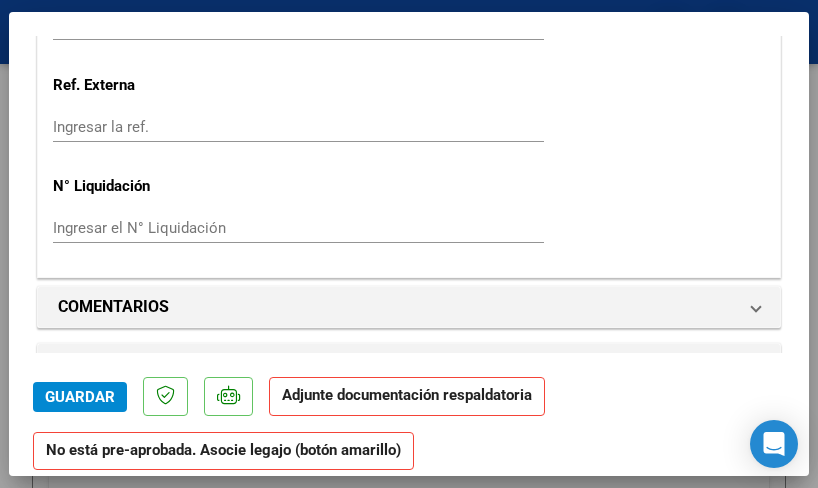 scroll, scrollTop: 1600, scrollLeft: 0, axis: vertical 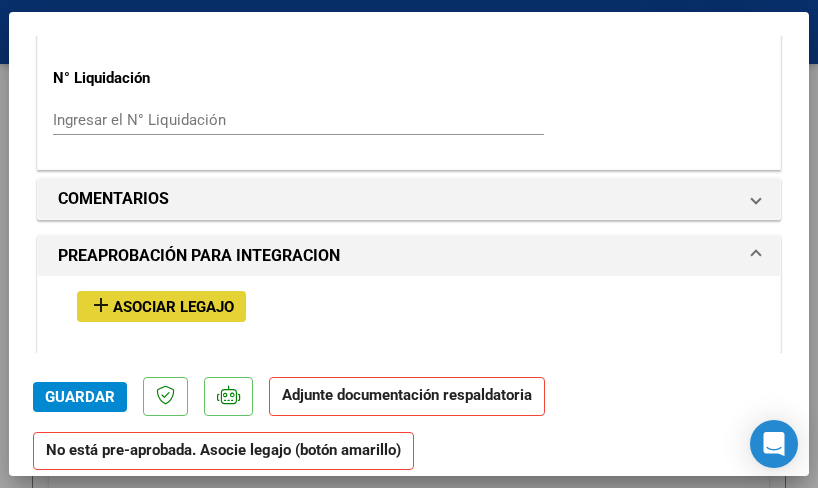 click on "Asociar Legajo" at bounding box center [173, 307] 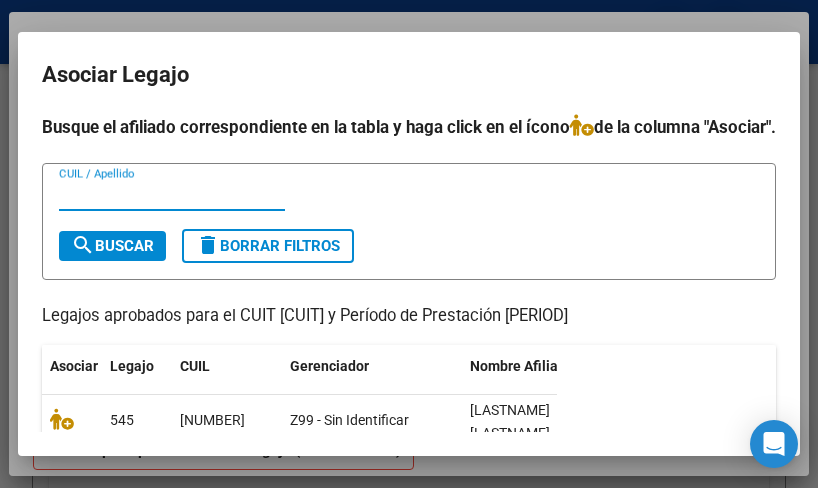 scroll, scrollTop: 192, scrollLeft: 0, axis: vertical 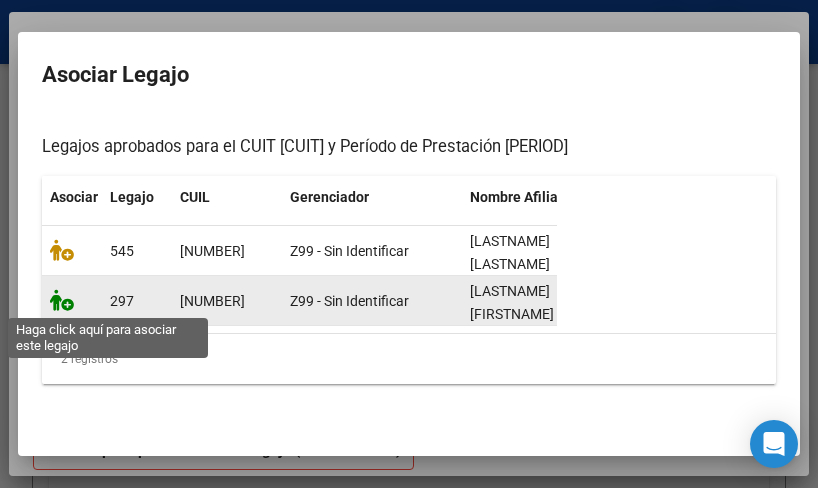 click 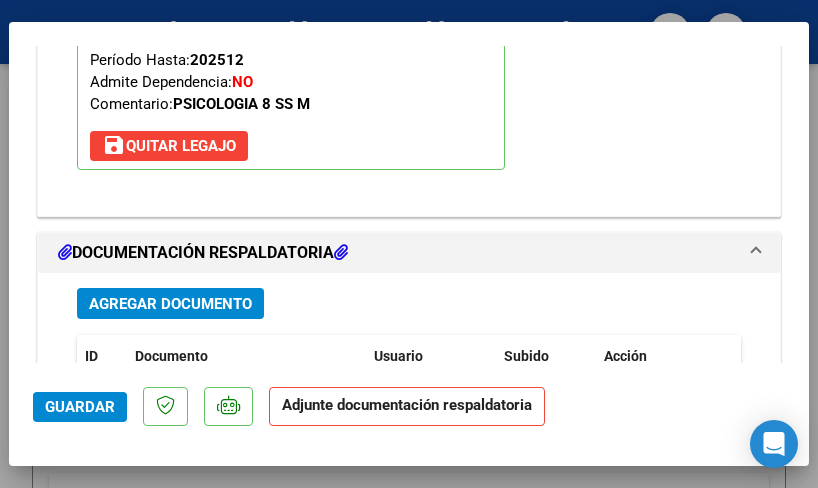 scroll, scrollTop: 2152, scrollLeft: 0, axis: vertical 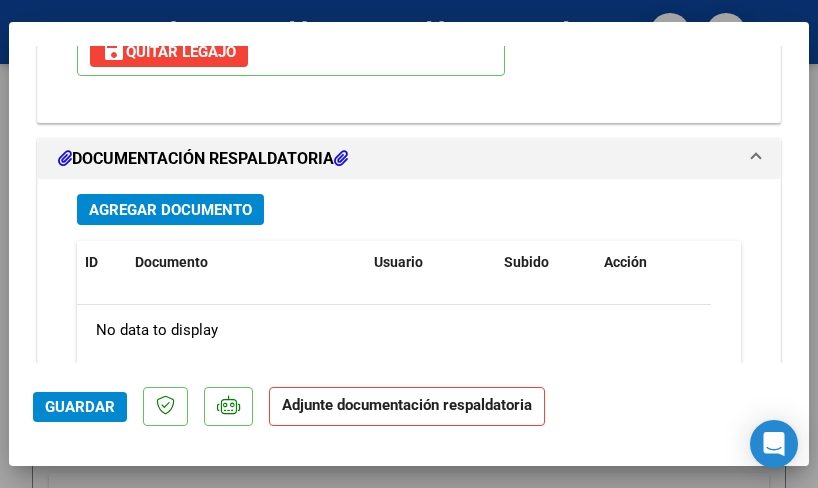 click on "Agregar Documento" at bounding box center [170, 210] 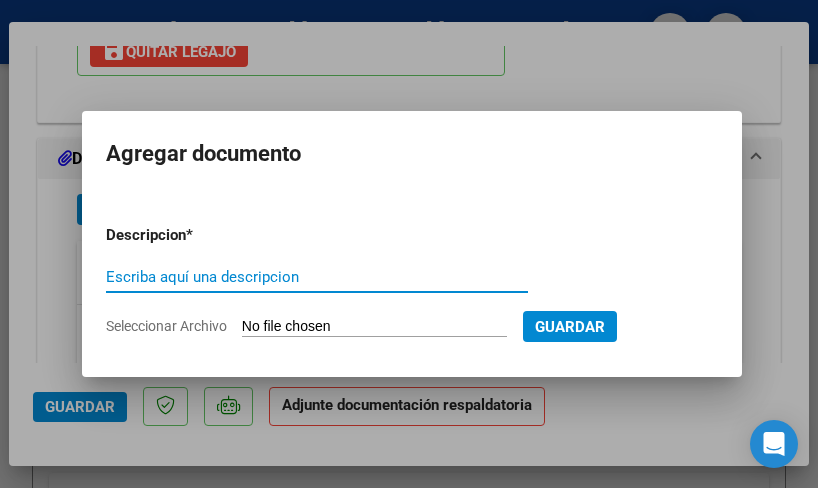 click on "Escriba aquí una descripcion" at bounding box center [317, 277] 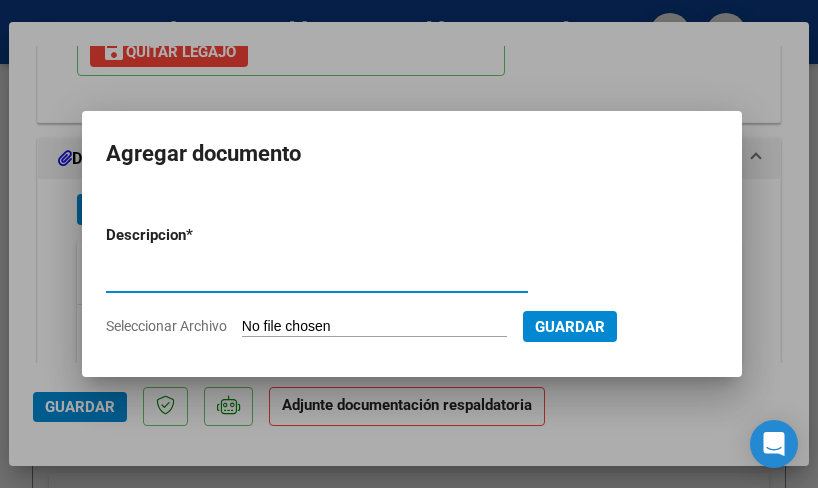 type on "Planilla de asistencia" 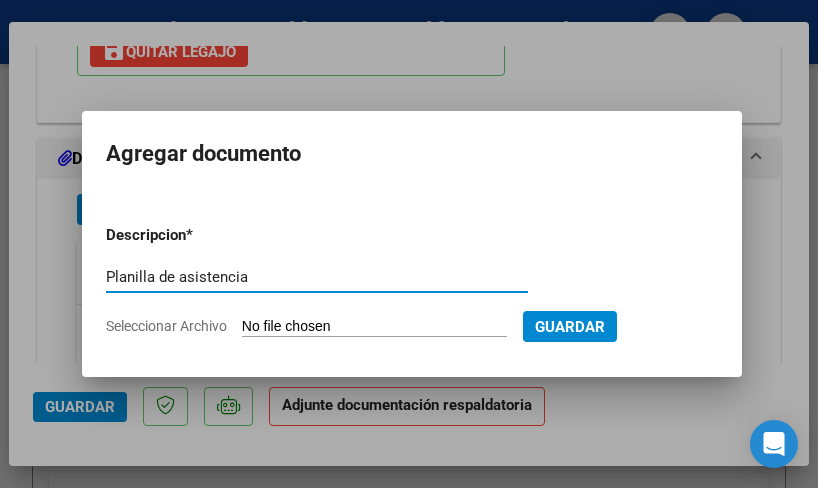 click on "Seleccionar Archivo" at bounding box center [374, 327] 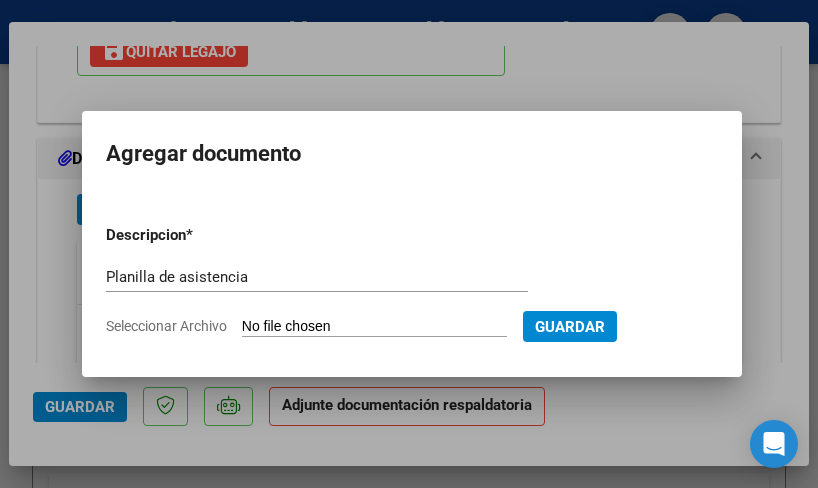 type on "C:\fakepath\[LASTNAME] [FIRSTNAME] ps [PERIOD] .pdf" 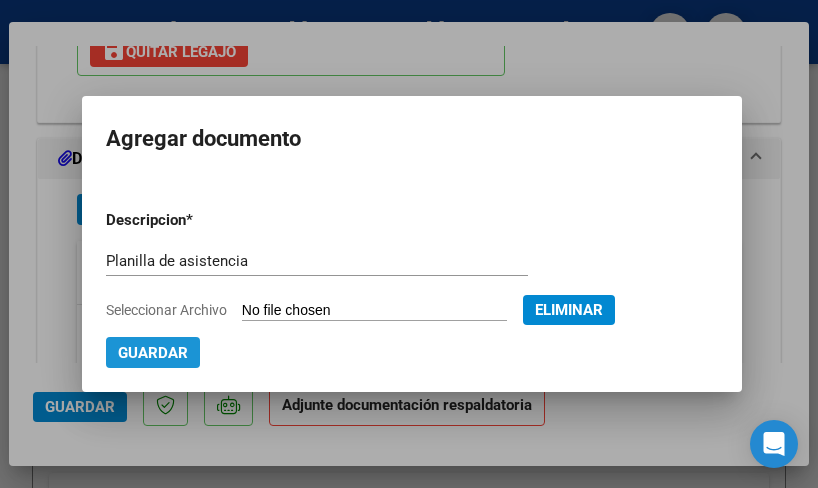 drag, startPoint x: 150, startPoint y: 349, endPoint x: 163, endPoint y: 339, distance: 16.40122 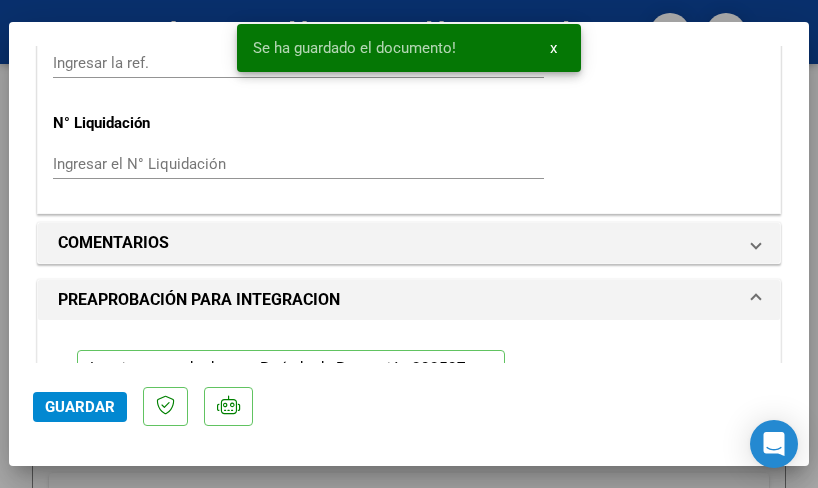 scroll, scrollTop: 1418, scrollLeft: 0, axis: vertical 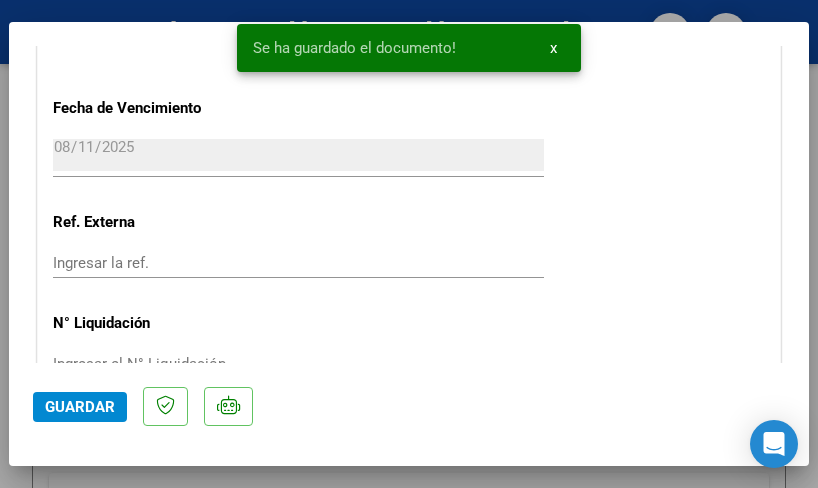 click on "Guardar" 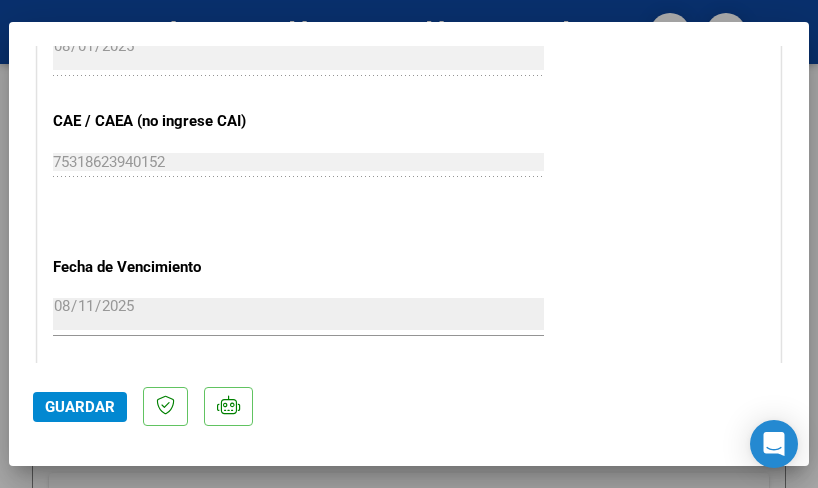 scroll, scrollTop: 718, scrollLeft: 0, axis: vertical 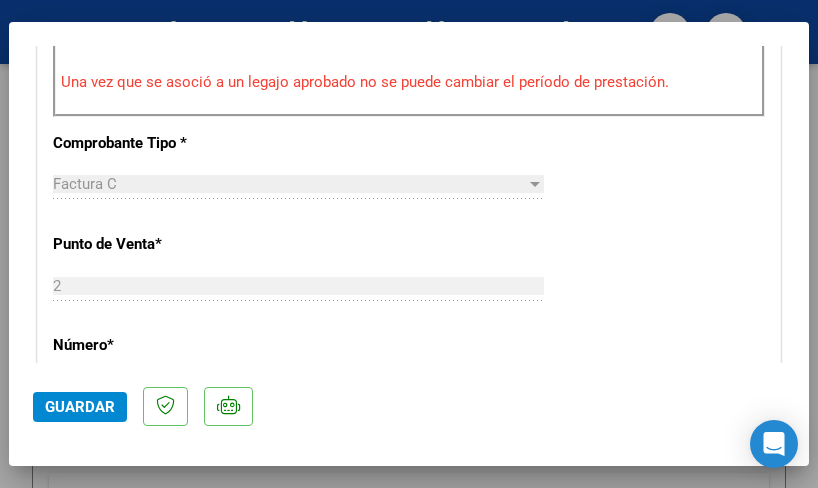click on "Guardar" 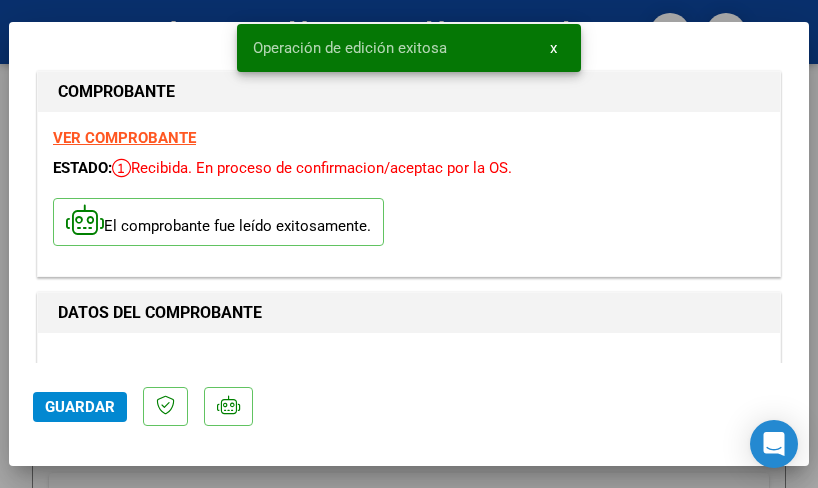 scroll, scrollTop: 0, scrollLeft: 0, axis: both 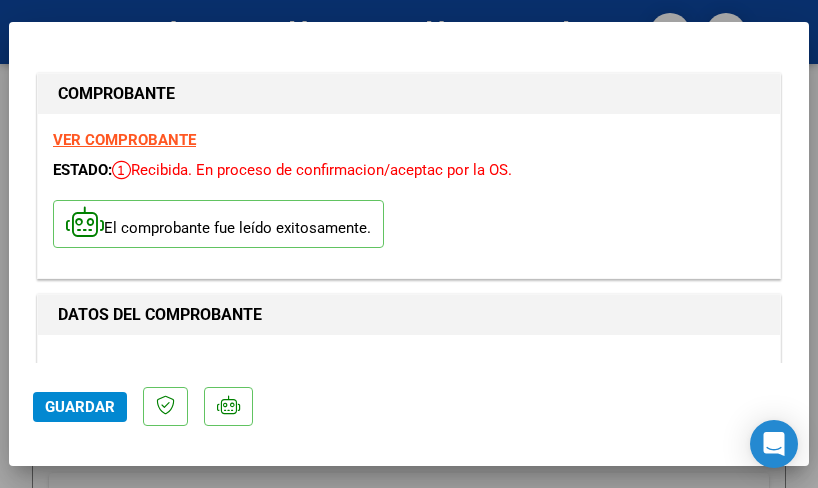 click on "COMPROBANTE" at bounding box center (409, 94) 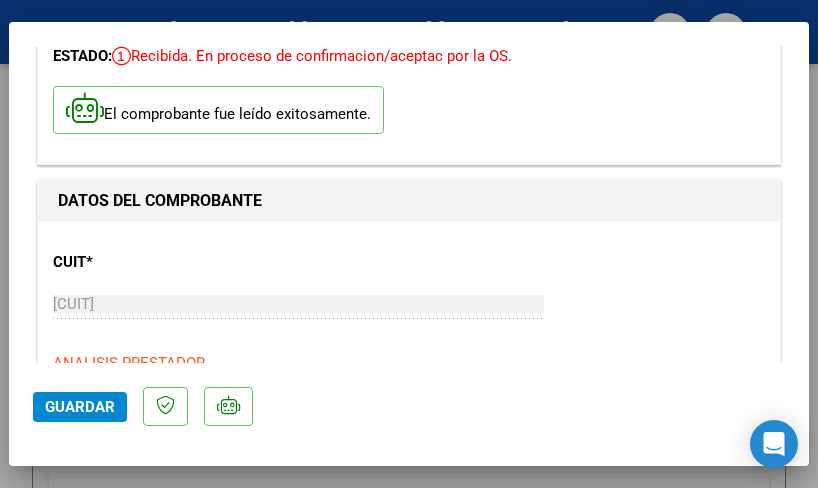 scroll, scrollTop: 0, scrollLeft: 0, axis: both 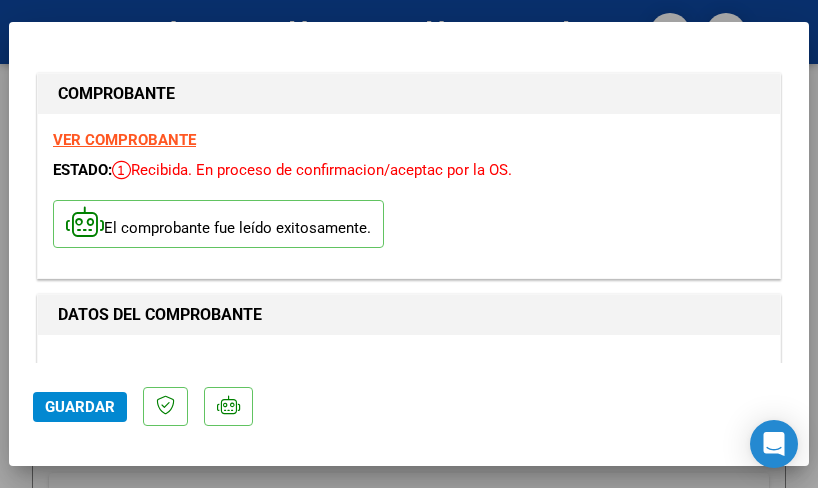 click on "COMPROBANTE VER COMPROBANTE ESTADO: Recibida. En proceso de confirmacion/aceptac por la OS. El comprobante fue leído exitosamente. DATOS DEL COMPROBANTE CUIT * [CUIT] Ingresar CUIT ANALISIS PRESTADOR [LASTNAME] [FIRSTNAME] [FIRSTNAME] ARCA Padrón Area destinado * Integración Seleccionar Area Período de Prestación (Ej: 202305 para Mayo 2023 [PERIOD] Ingrese el Período de Prestación como indica el ejemplo Una vez que se asoció a un legajo aprobado no se puede cambiar el período de prestación. Comprobante Tipo * Factura C Seleccionar Tipo Punto de Venta * 2 Ingresar el Nro. Número * 1032 Ingresar el Nro. Monto * $ 98.964,88 Ingresar el monto Fecha del Cpbt. * [DATE] Ingresar la fecha CAE / CAEA (no ingrese CAI) 75318623940152 Ingresar el CAE o CAEA (no ingrese CAI) Fecha de Vencimiento [DATE] Ingresar la fecha Ref. Externa Ingresar la ref. N° Liquidación Ingresar el N° Liquidación COMENTARIOS Comentarios del Prestador / Gerenciador: ID" at bounding box center (409, 244) 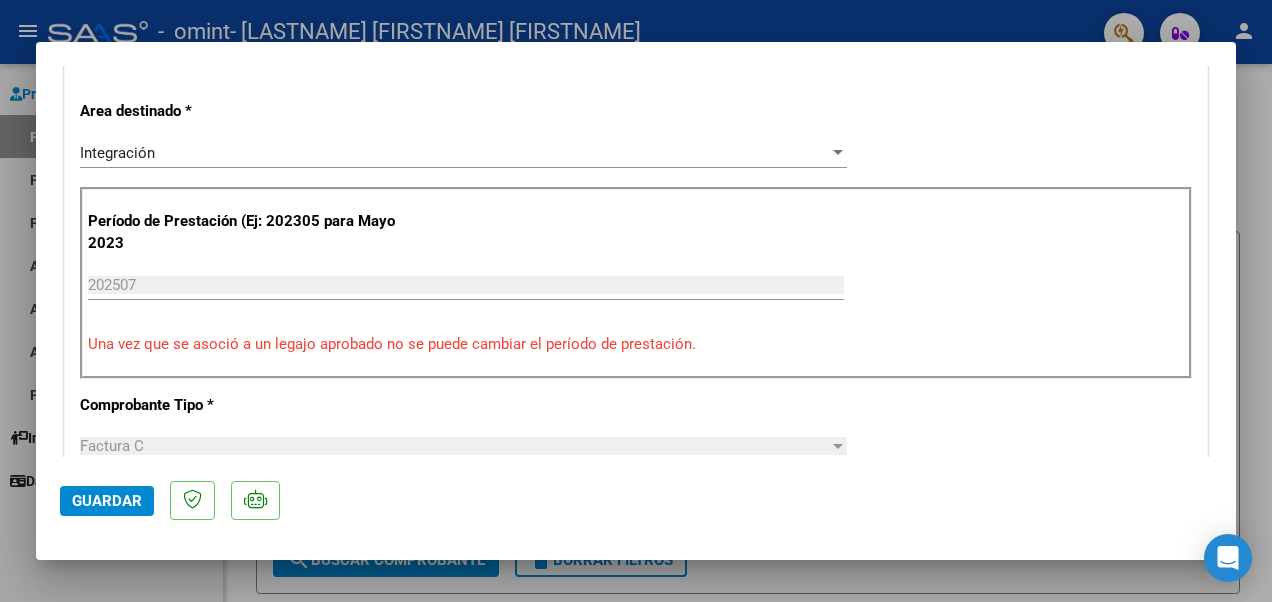 scroll, scrollTop: 0, scrollLeft: 0, axis: both 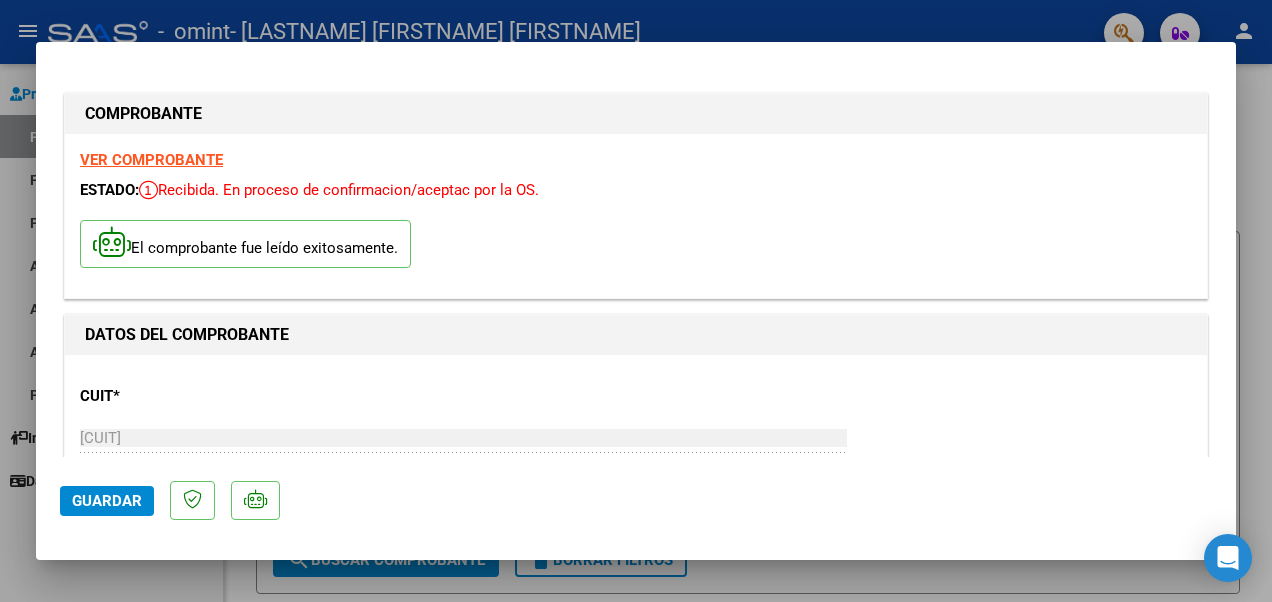 click on "menu - omint - [LASTNAME] [FIRSTNAME] [FIRSTNAME] person Prestadores / Proveedores Facturas - Listado/Carga Facturas - Documentación Pagos x Transferencia Auditorías - Listado Auditorías - Comentarios Auditorías - Cambios Área Prestadores - Listado Instructivos Datos de contacto Video tutorial PRESTADORES -> Listado de CPBTs Emitidos por Prestadores / Proveedores (alt+q)
cloud_download CSV cloud_download EXCEL cloud_download Estandar Descarga Masiva Filtros Id Area Area Todos Confirmado Mostrar totalizadores FILTROS DEL COMPROBANTE Comprobante Tipo Comprobante Tipo Start date – End date Fec. Comprobante Desde / Hasta Días Emisión Desde(cant. días) Días Emisión Hasta(cant. días) CUIT / Razón Social Pto. Venta Nro. Comprobante Código SSS CAE Válido CAE Válido Todos Cargado Módulo Hosp. Todos Tiene facturacion Apócrifa Hospital Refes FILTROS DE INTEGRACION Período De Prestación Campos del Archivo de Rendición Devuelto x SSS (dr_envio) Todos Todos Todos –" at bounding box center [636, 301] 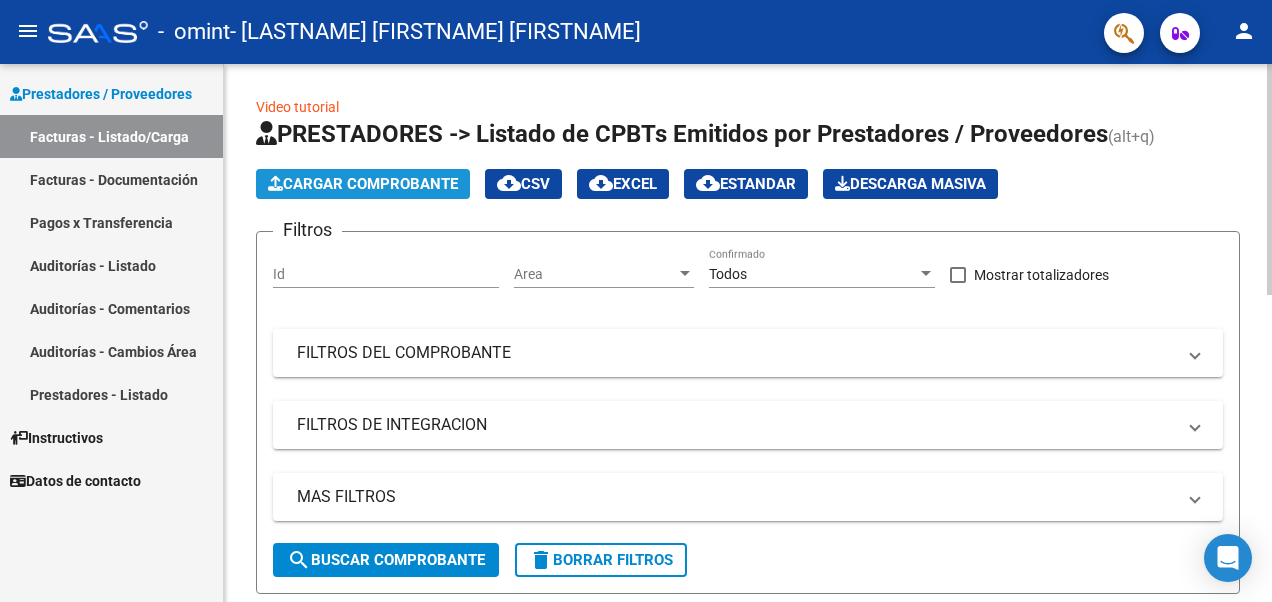 click on "Cargar Comprobante" 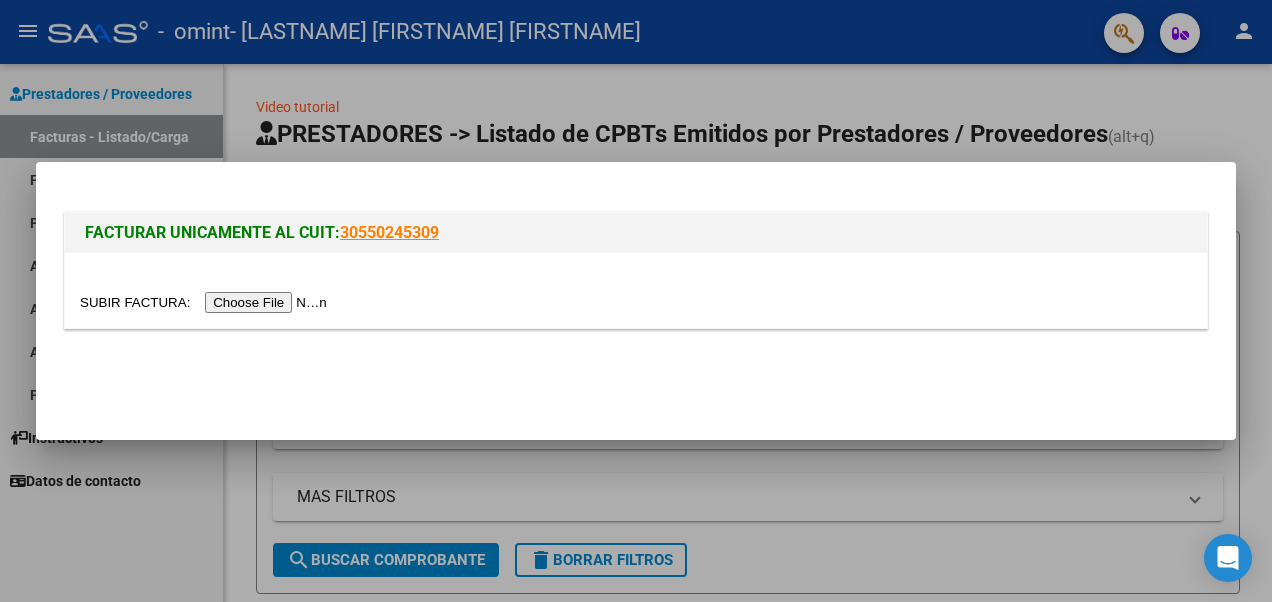 click at bounding box center (206, 302) 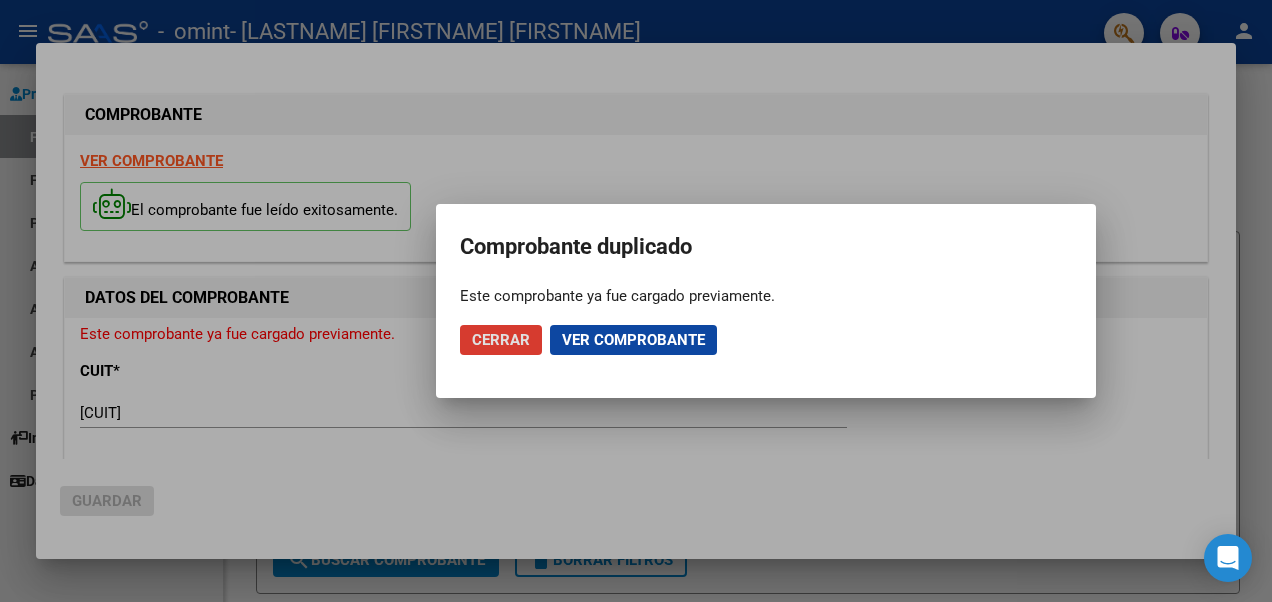 click on "Cerrar" 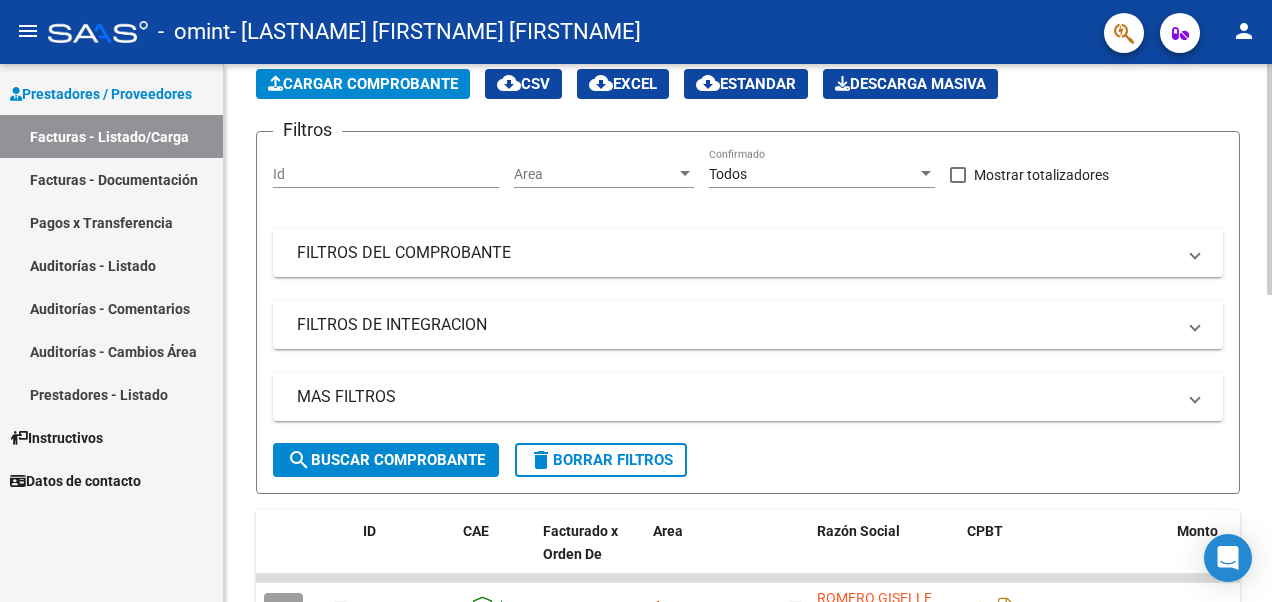scroll, scrollTop: 0, scrollLeft: 0, axis: both 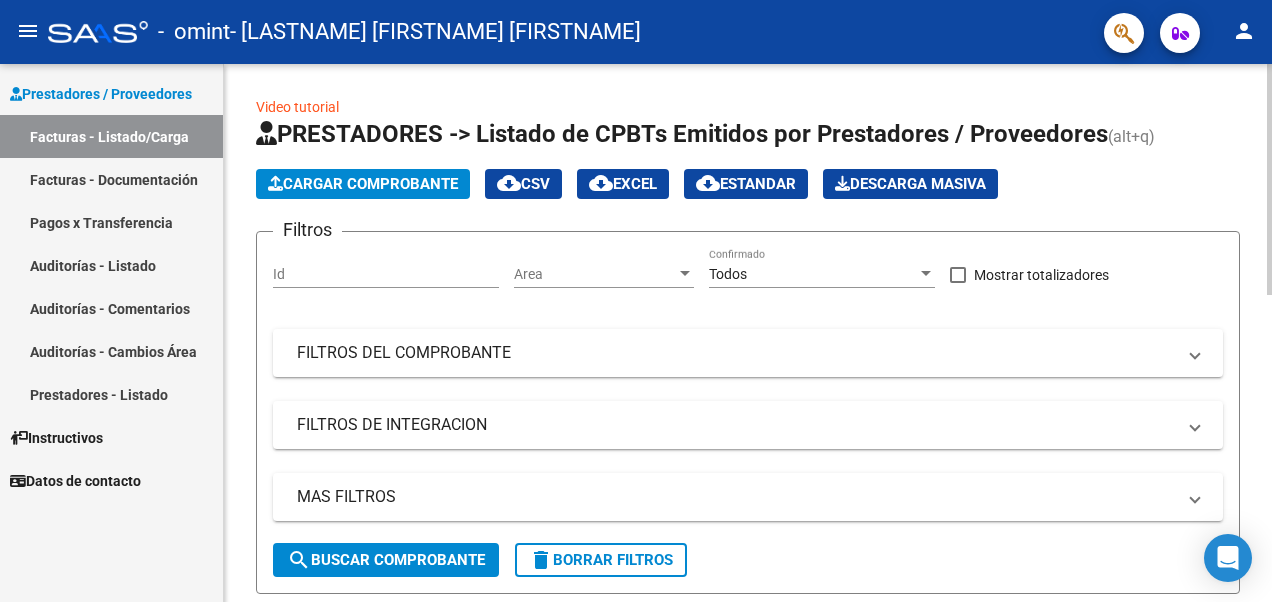 click on "Cargar Comprobante" 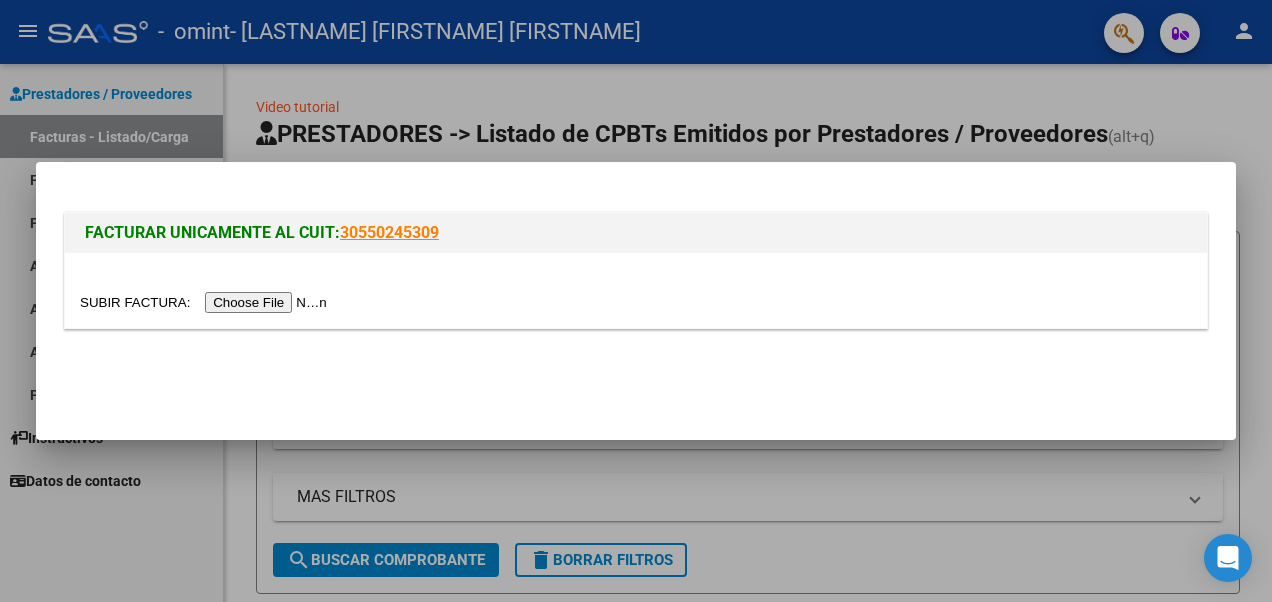 click at bounding box center (206, 302) 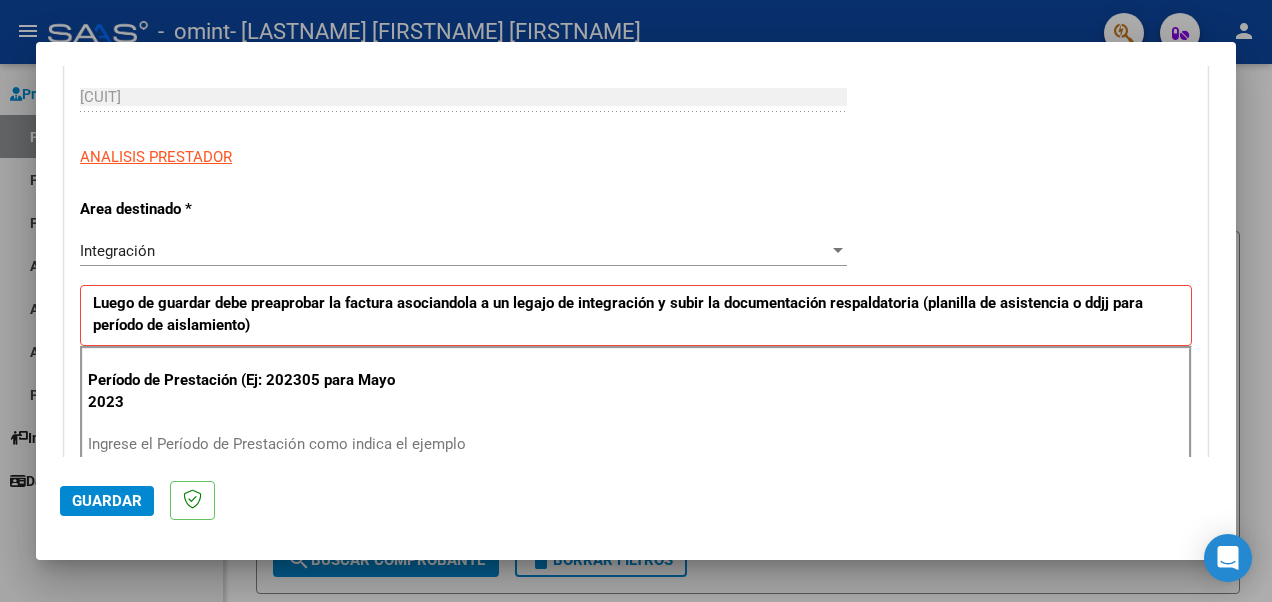 scroll, scrollTop: 400, scrollLeft: 0, axis: vertical 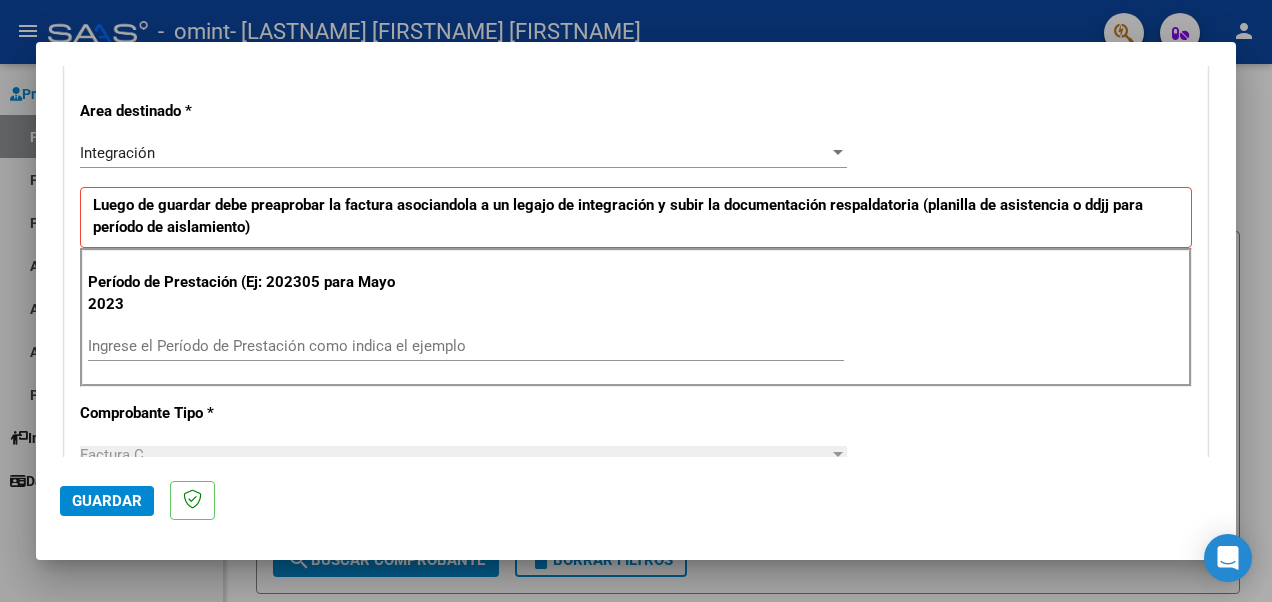 click on "Ingrese el Período de Prestación como indica el ejemplo" at bounding box center (466, 346) 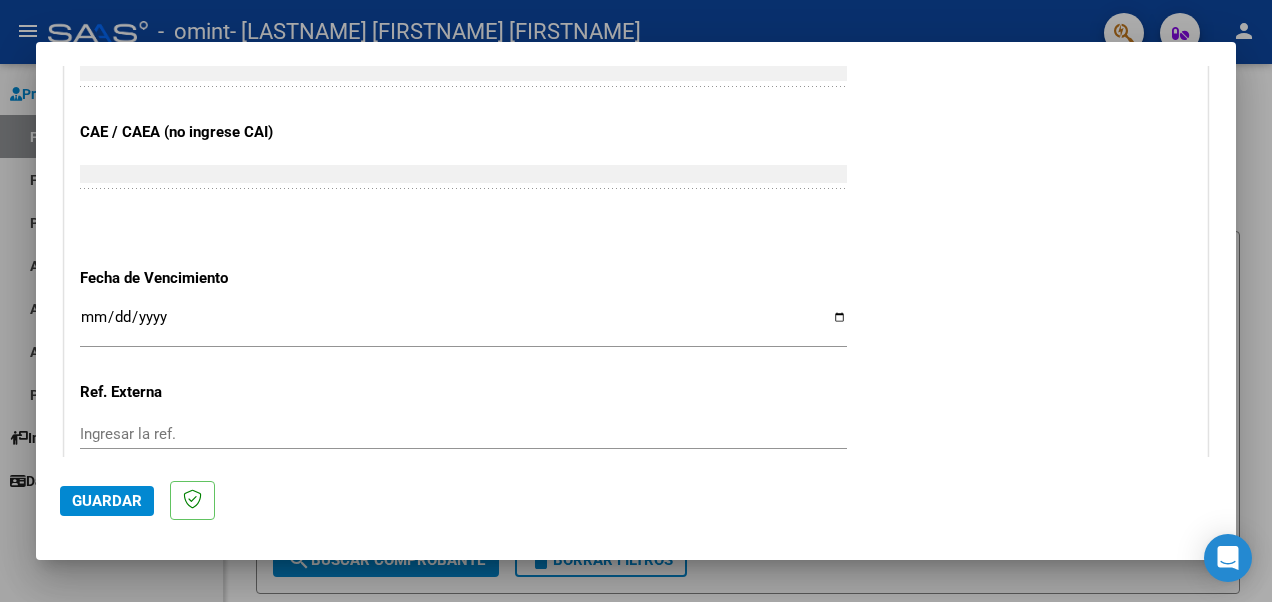 scroll, scrollTop: 1300, scrollLeft: 0, axis: vertical 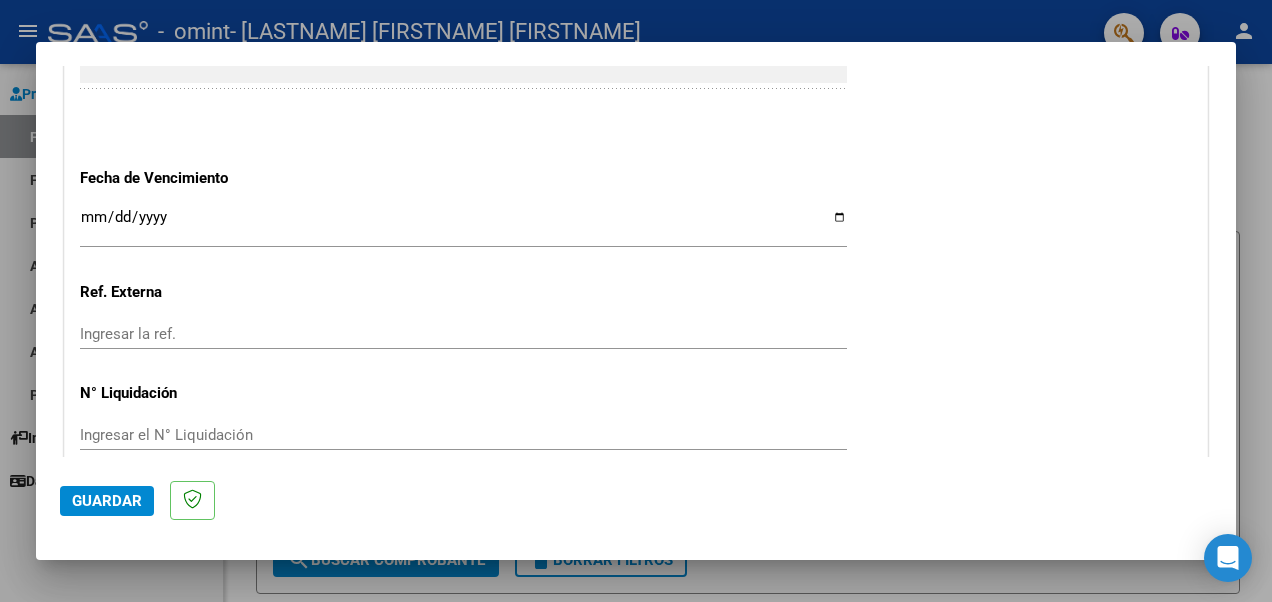 type on "202507" 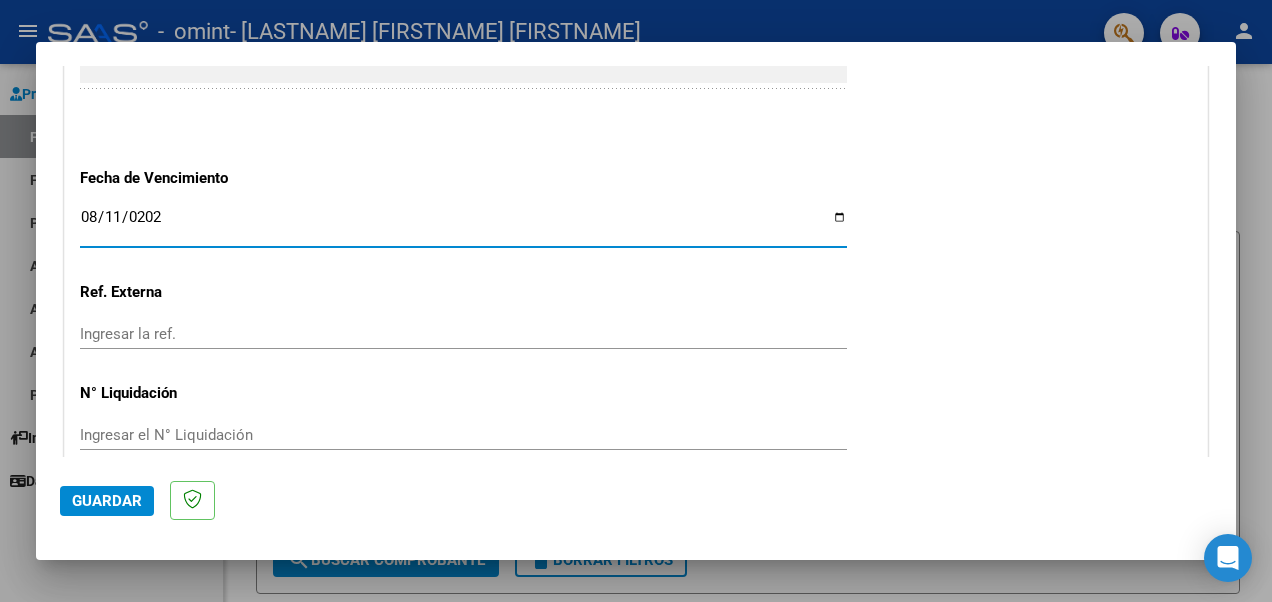 type on "2025-08-11" 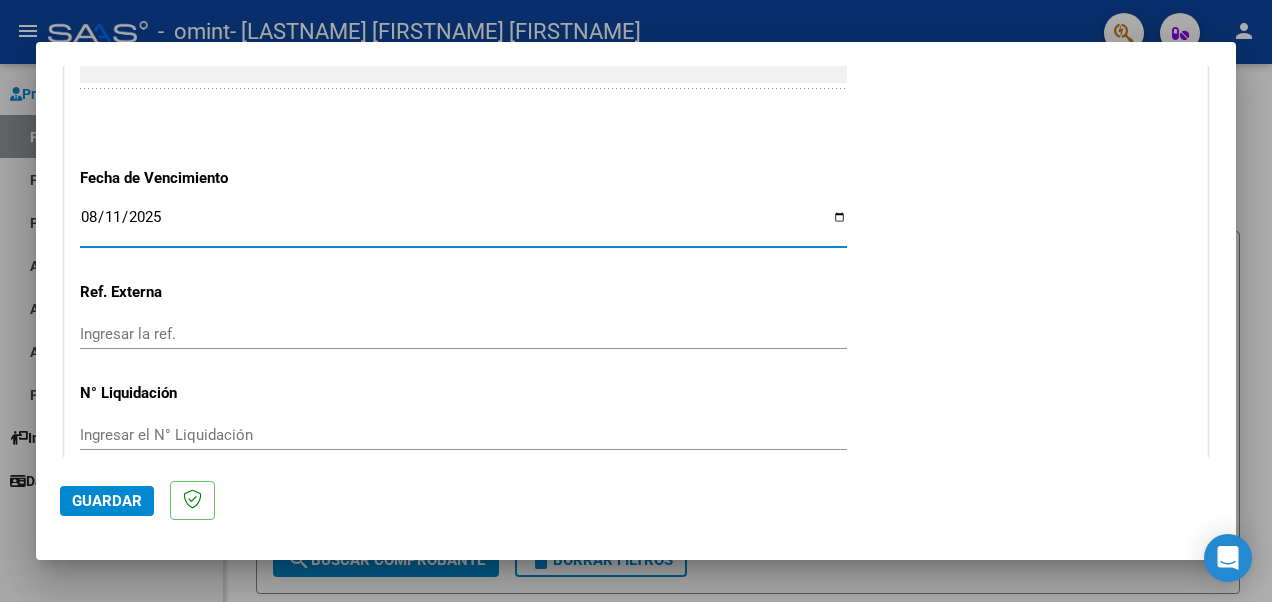 scroll, scrollTop: 1386, scrollLeft: 0, axis: vertical 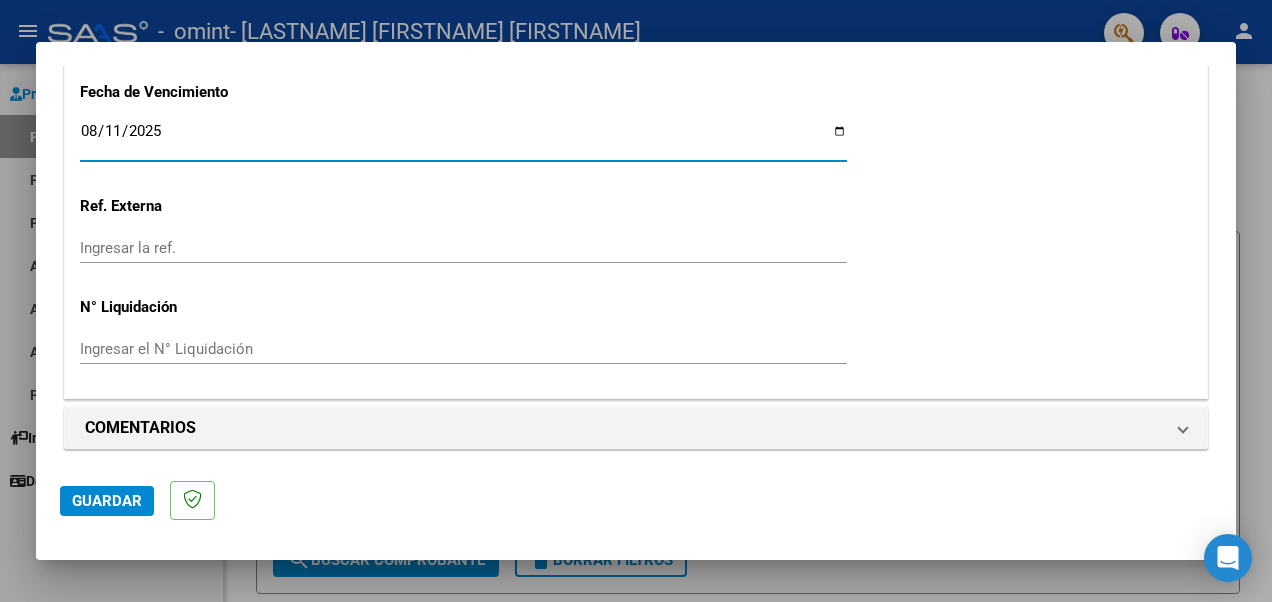 click on "Guardar" 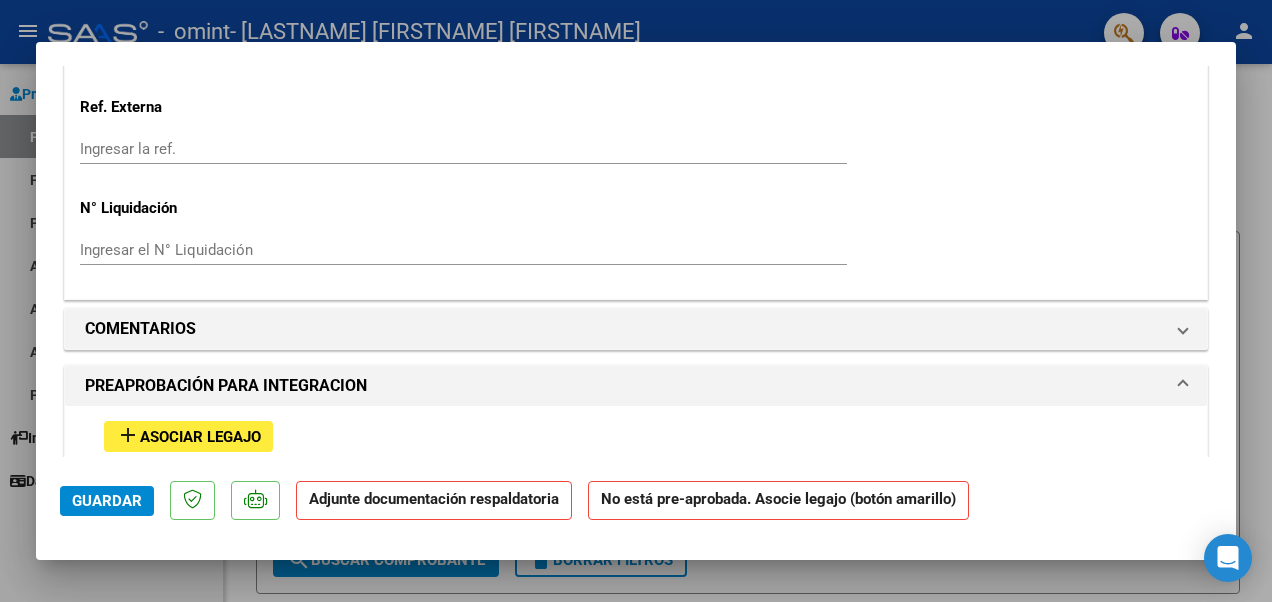 scroll, scrollTop: 1600, scrollLeft: 0, axis: vertical 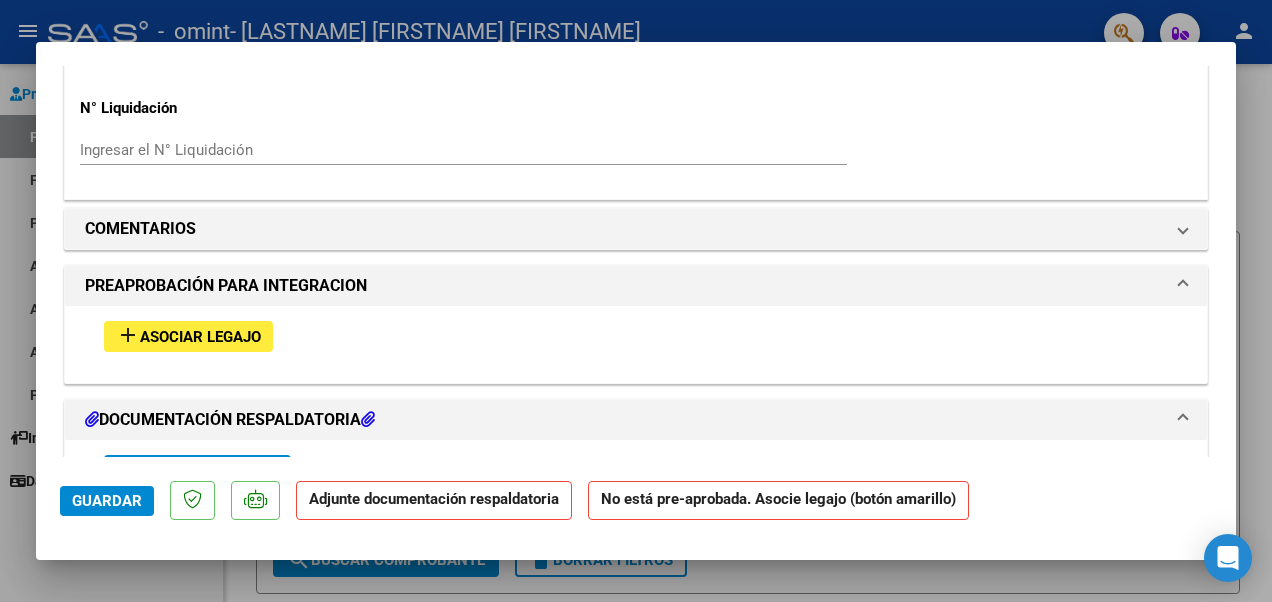 click on "Asociar Legajo" at bounding box center [200, 337] 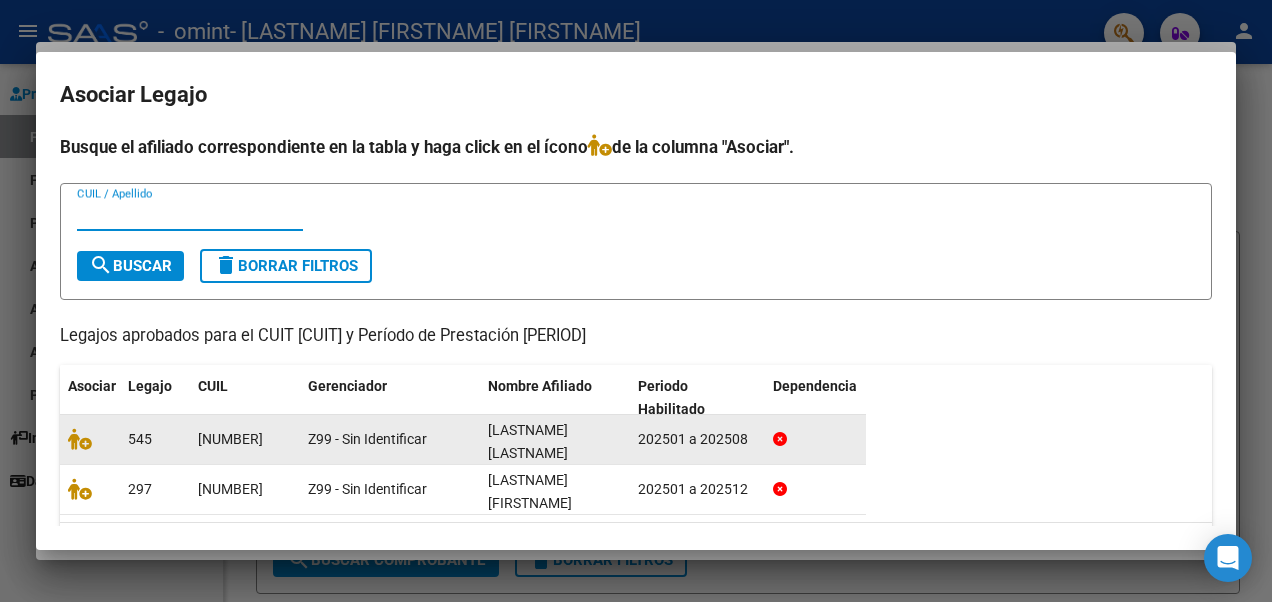 scroll, scrollTop: 77, scrollLeft: 0, axis: vertical 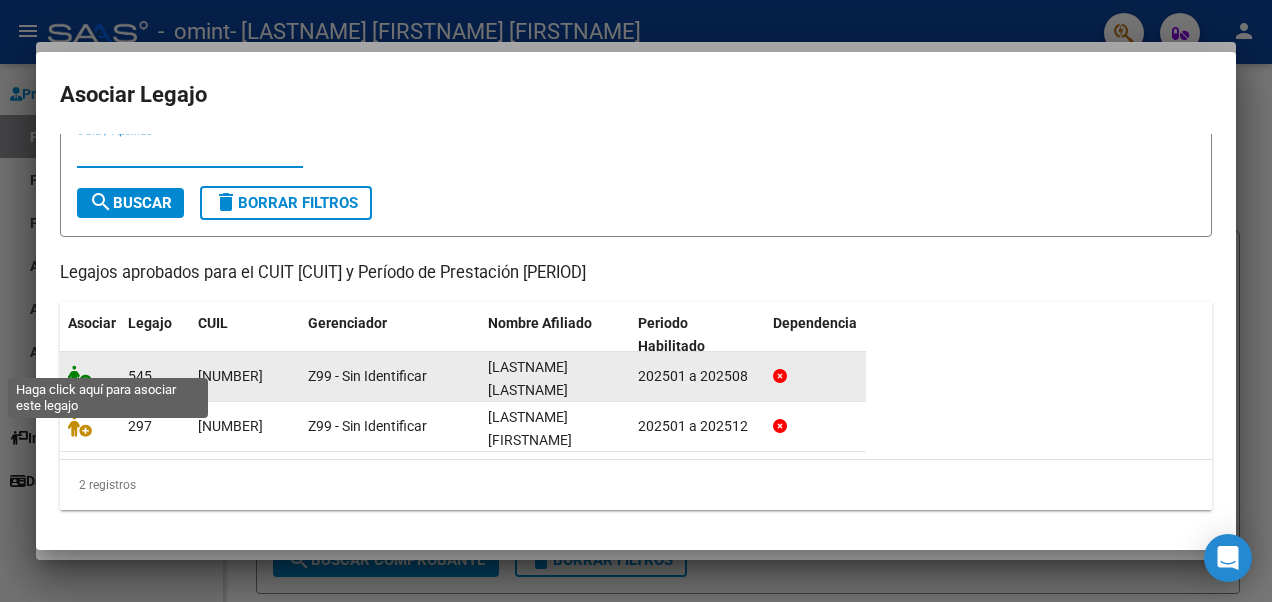 click 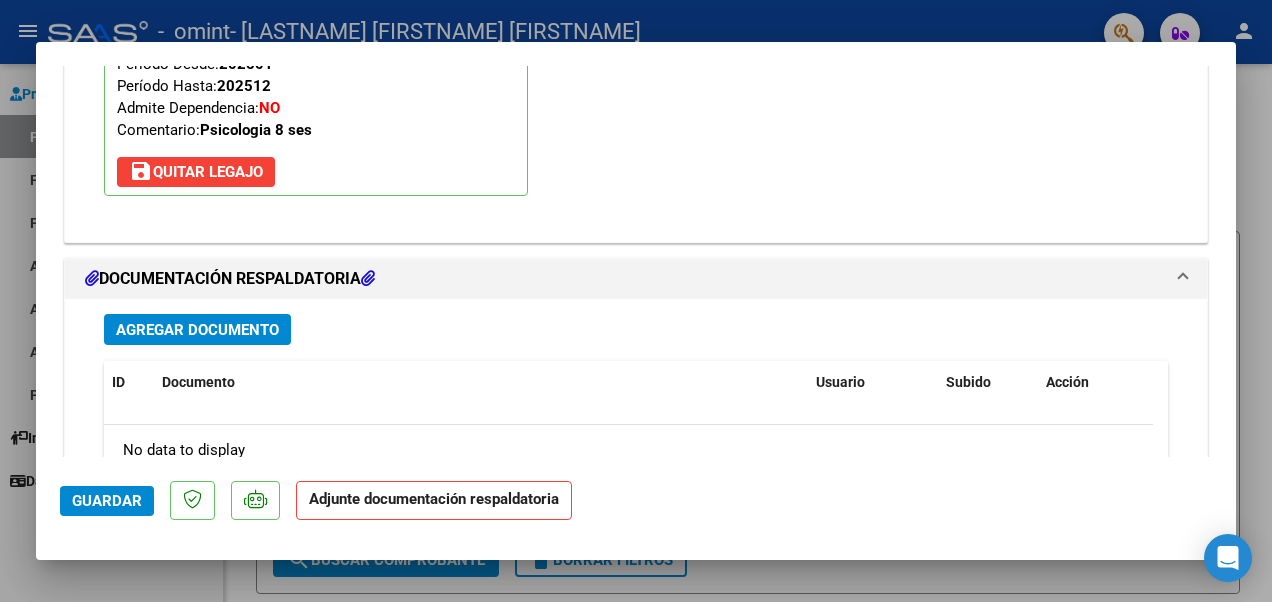 scroll, scrollTop: 2152, scrollLeft: 0, axis: vertical 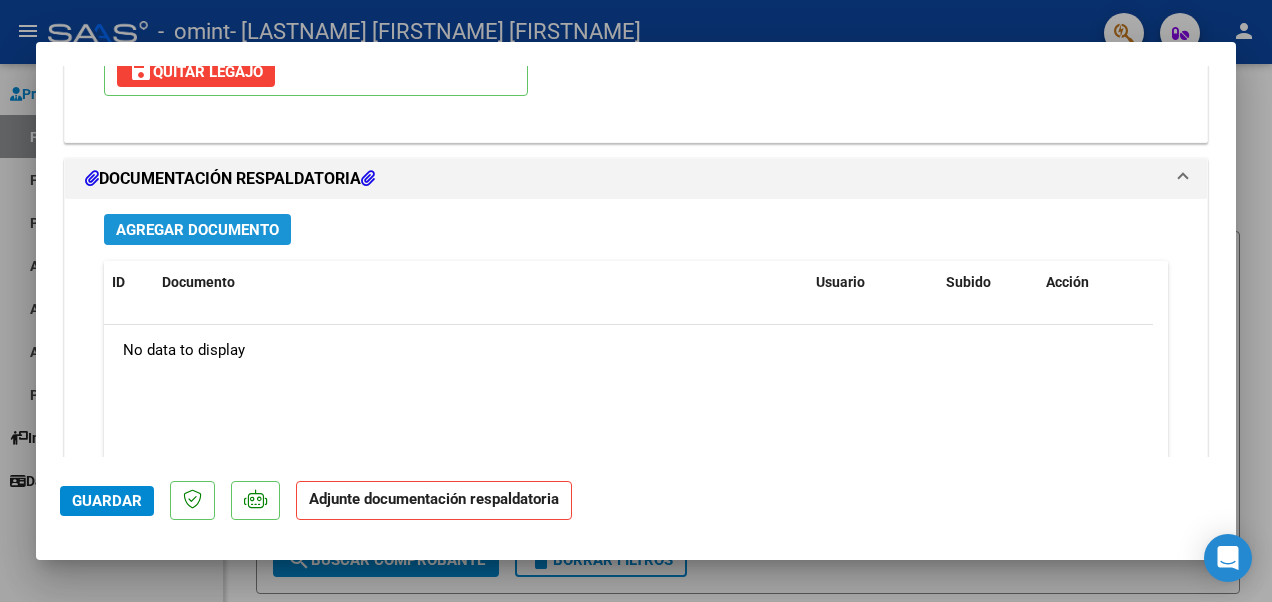 click on "Agregar Documento" at bounding box center [197, 229] 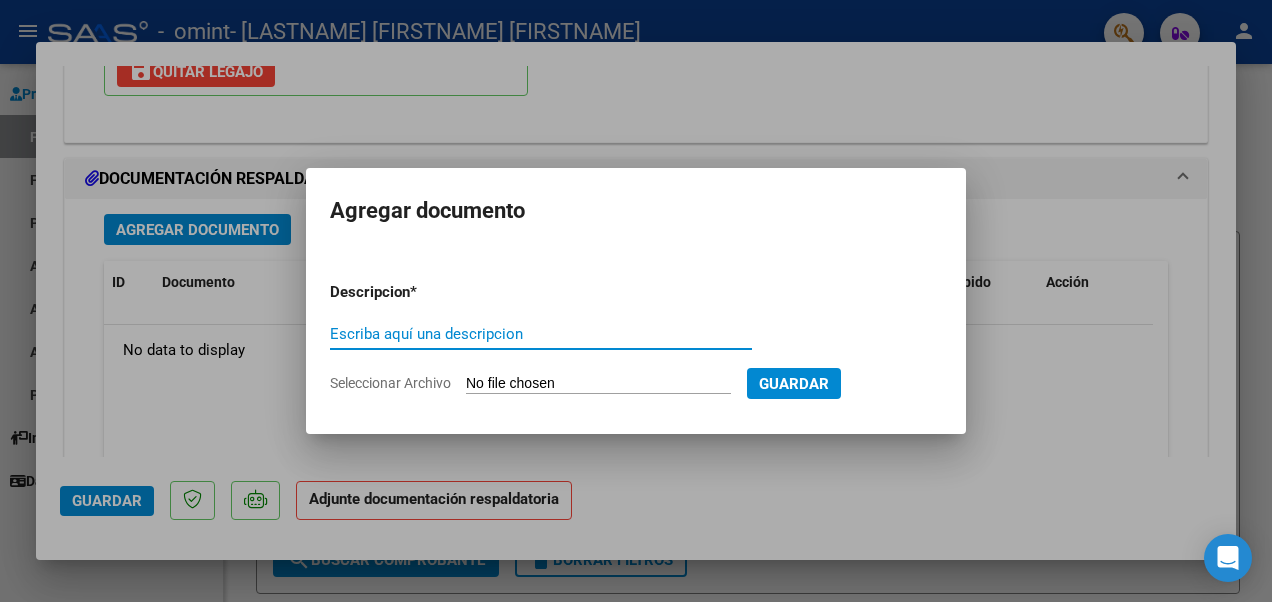 click on "Escriba aquí una descripcion" at bounding box center [541, 334] 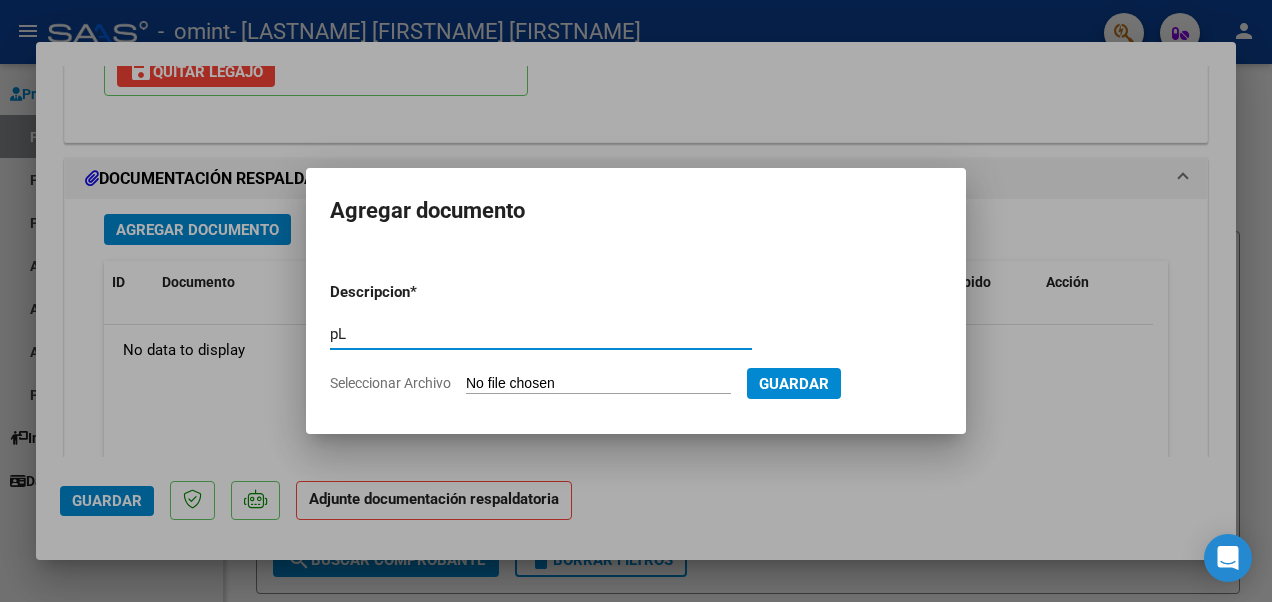 type on "p" 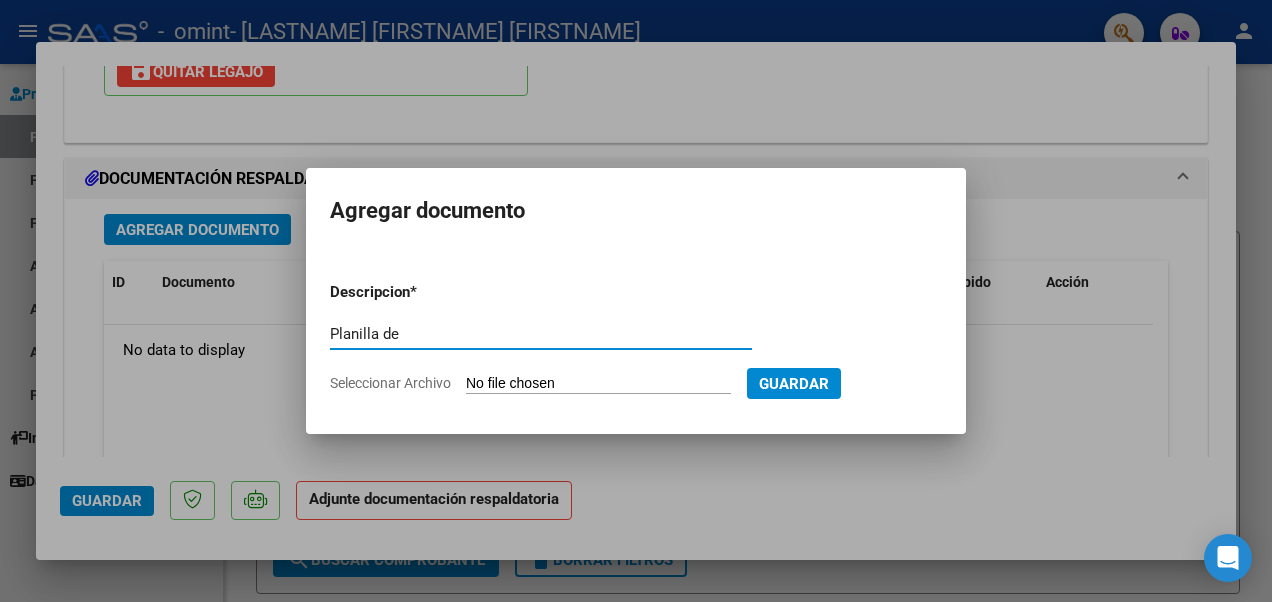 click on "Planilla de" at bounding box center [541, 334] 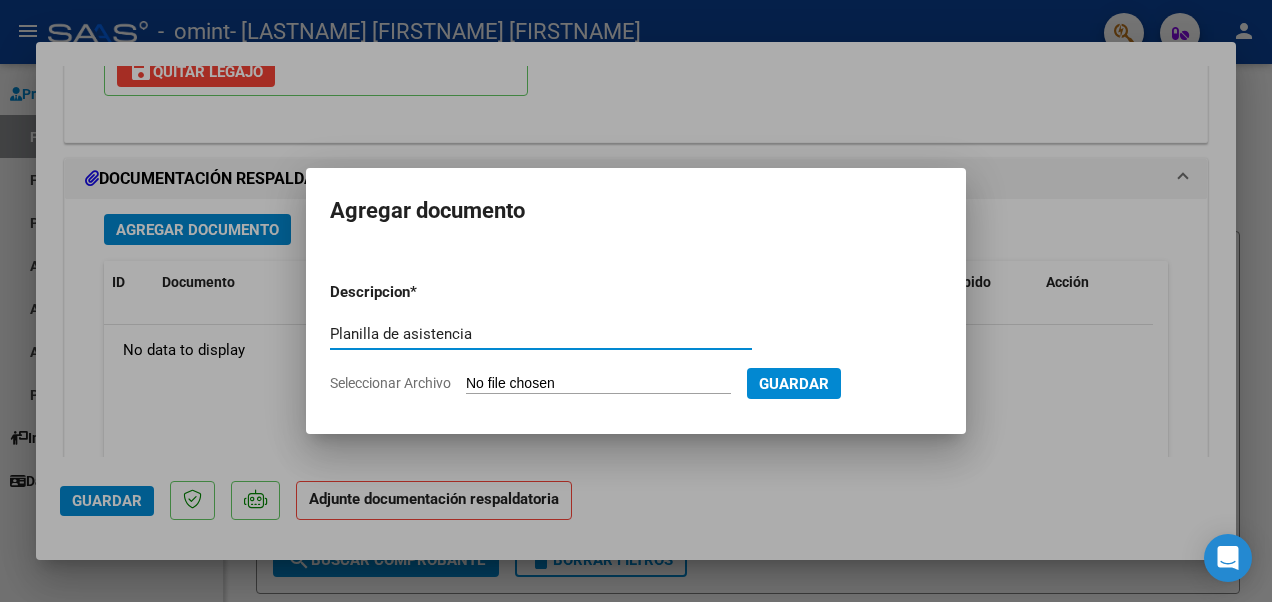 type on "Planilla de asistencia" 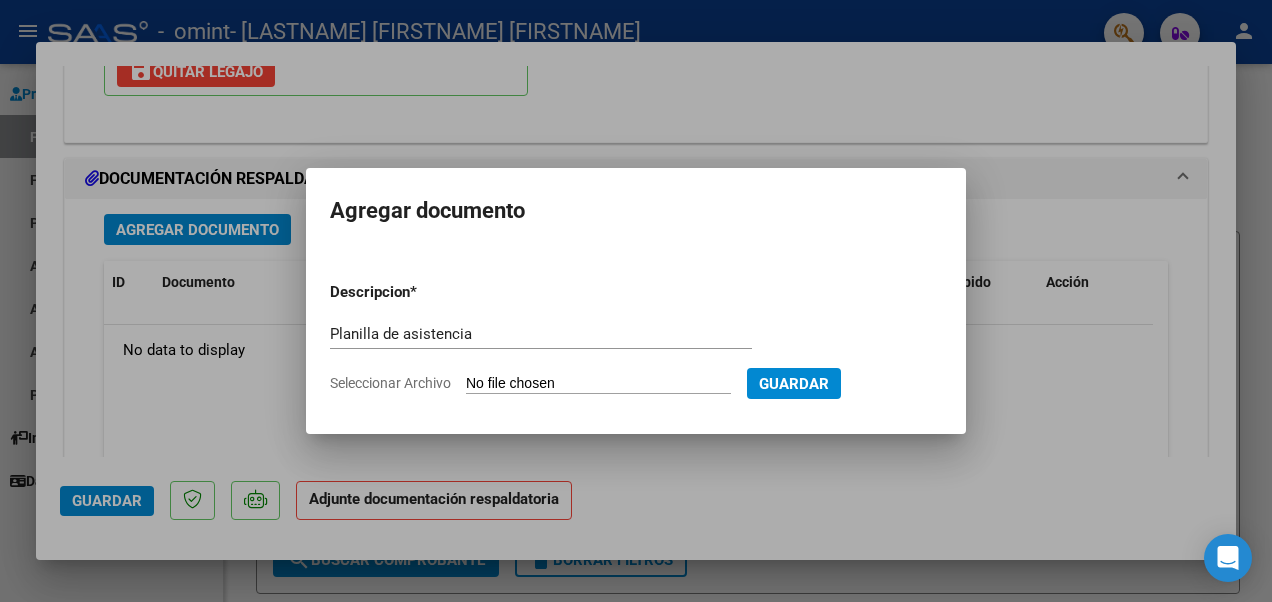 click on "Seleccionar Archivo" at bounding box center [598, 384] 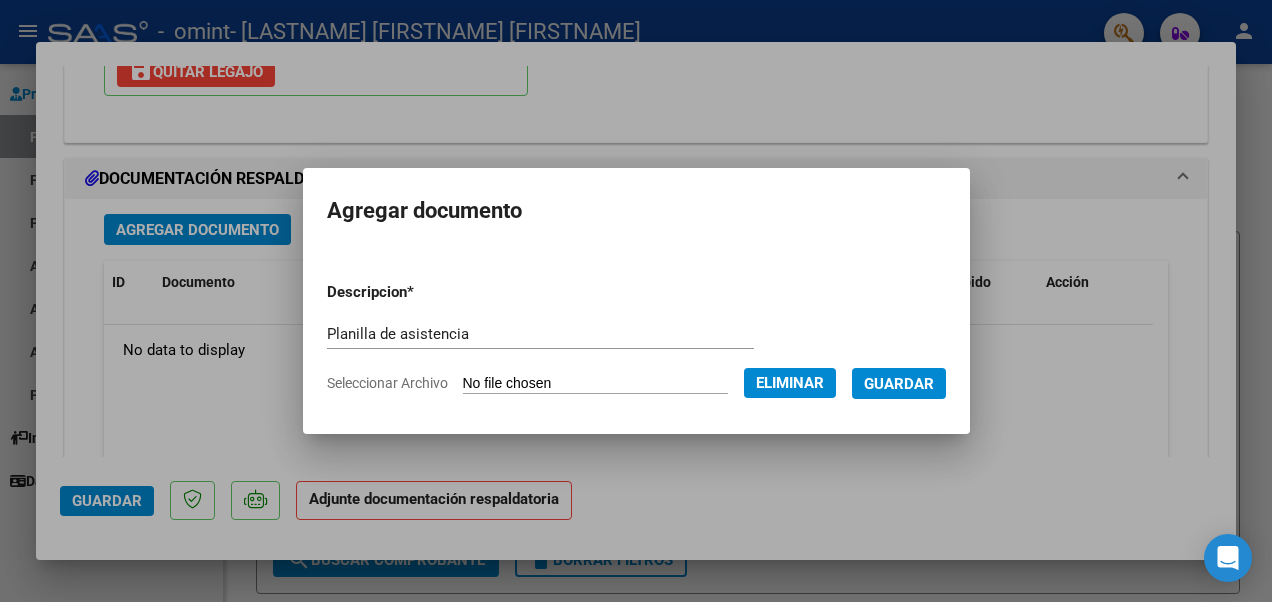 click on "Guardar" at bounding box center (899, 384) 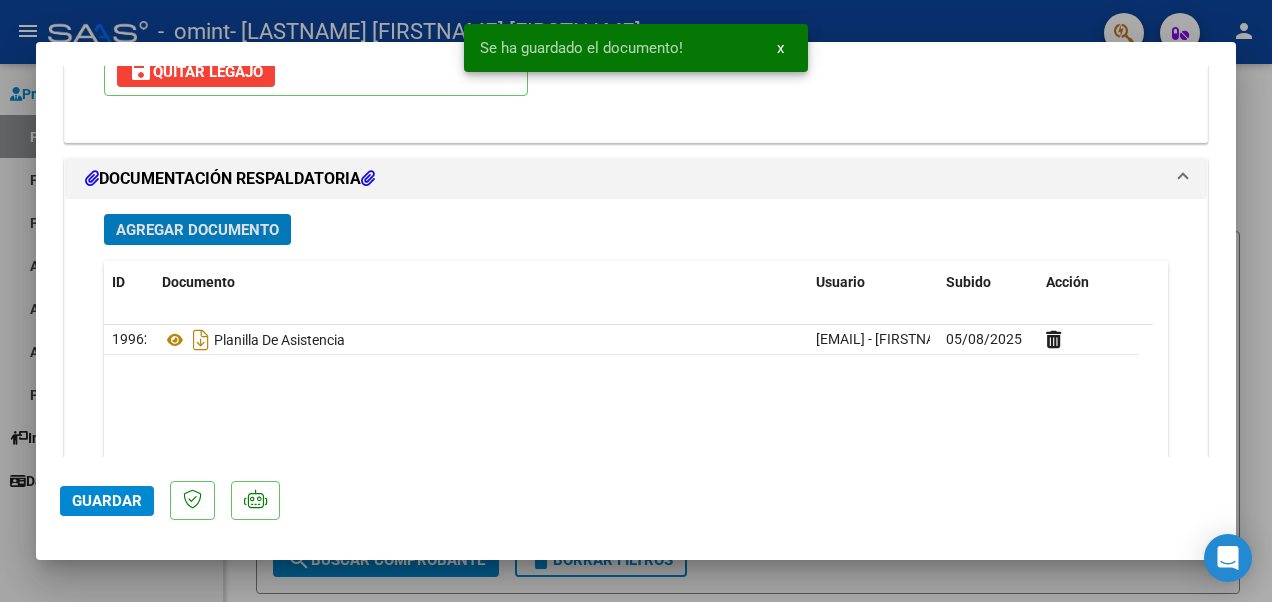 click on "Guardar" 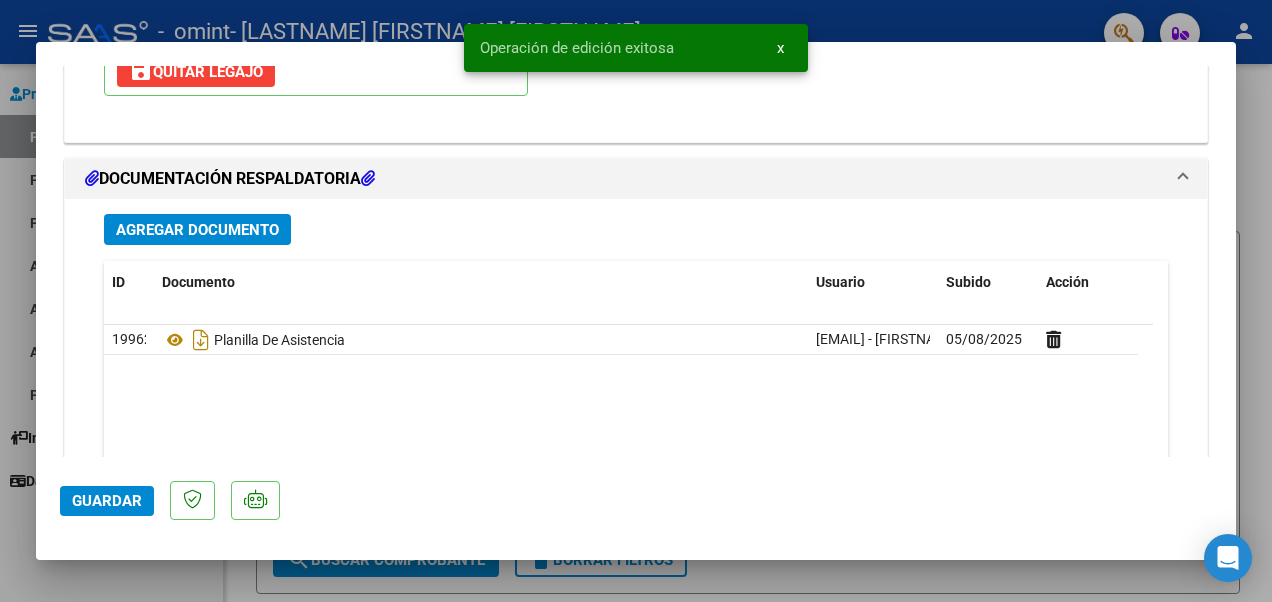 drag, startPoint x: 1264, startPoint y: 88, endPoint x: 1061, endPoint y: 174, distance: 220.46542 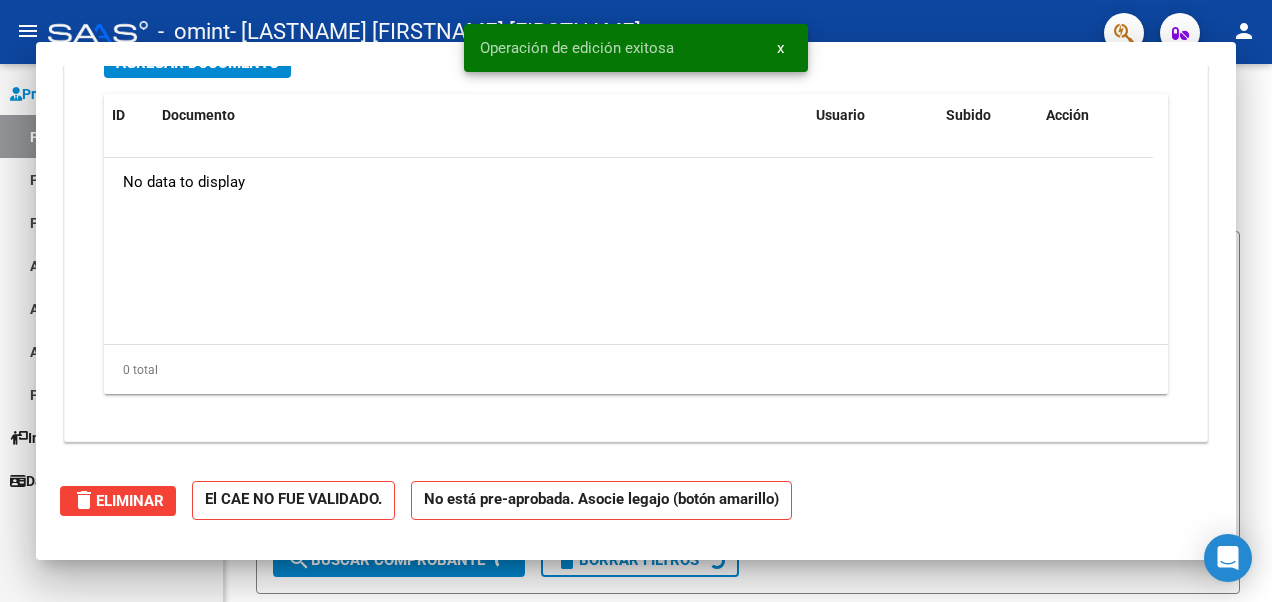 scroll, scrollTop: 0, scrollLeft: 0, axis: both 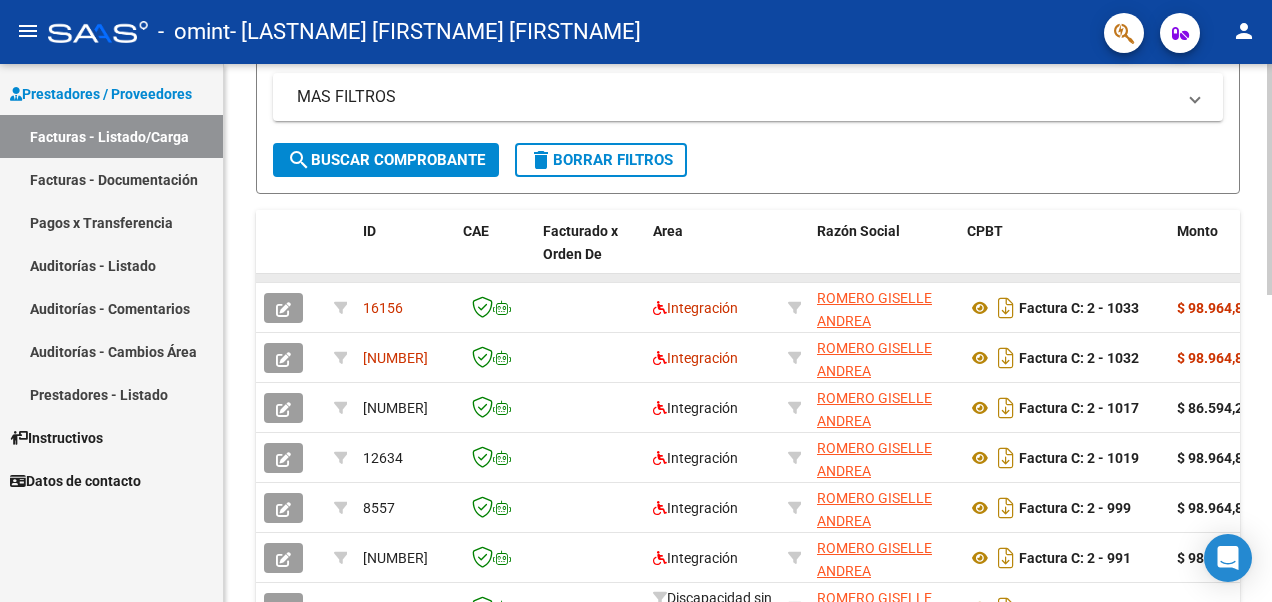 click 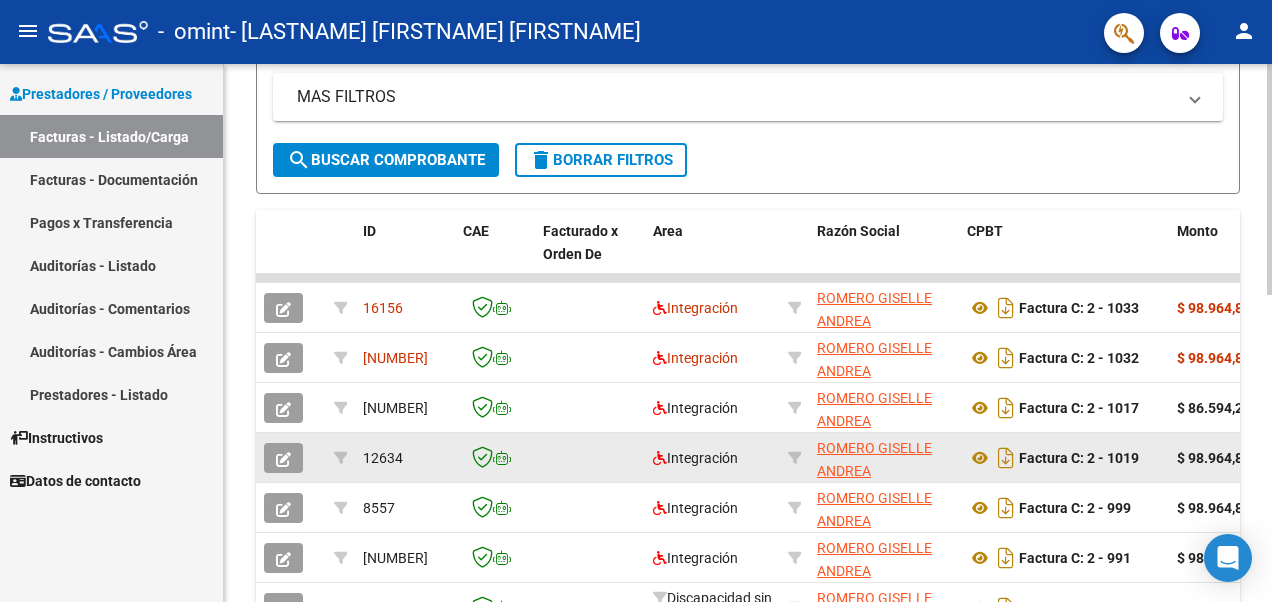 scroll, scrollTop: 716, scrollLeft: 0, axis: vertical 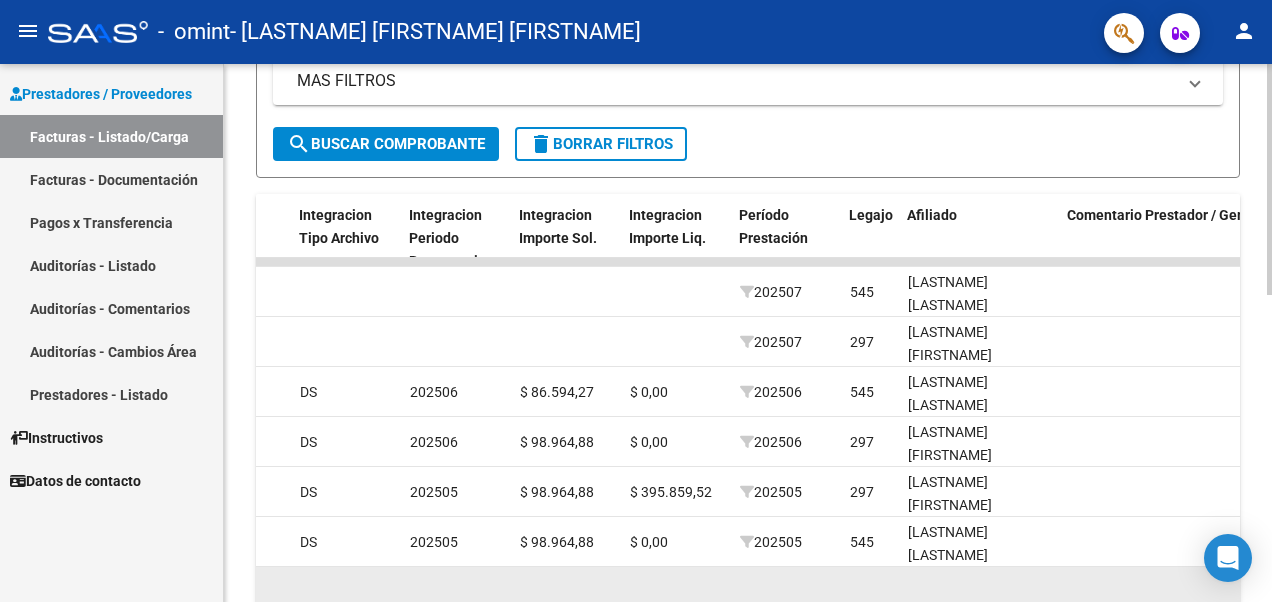 click 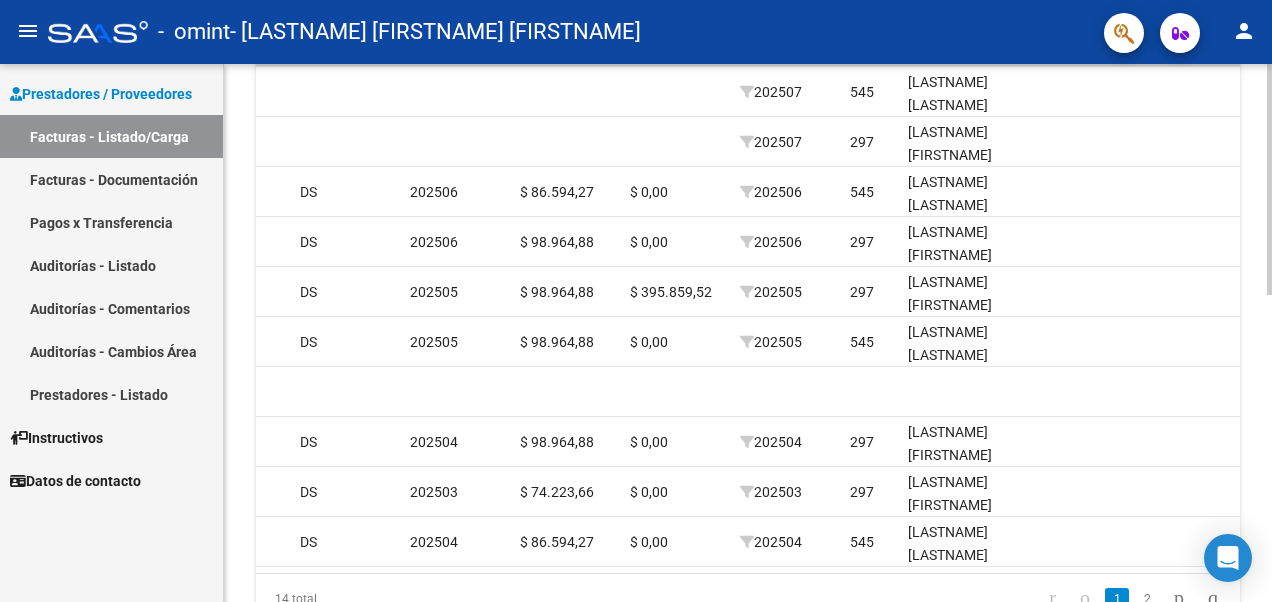 scroll, scrollTop: 716, scrollLeft: 0, axis: vertical 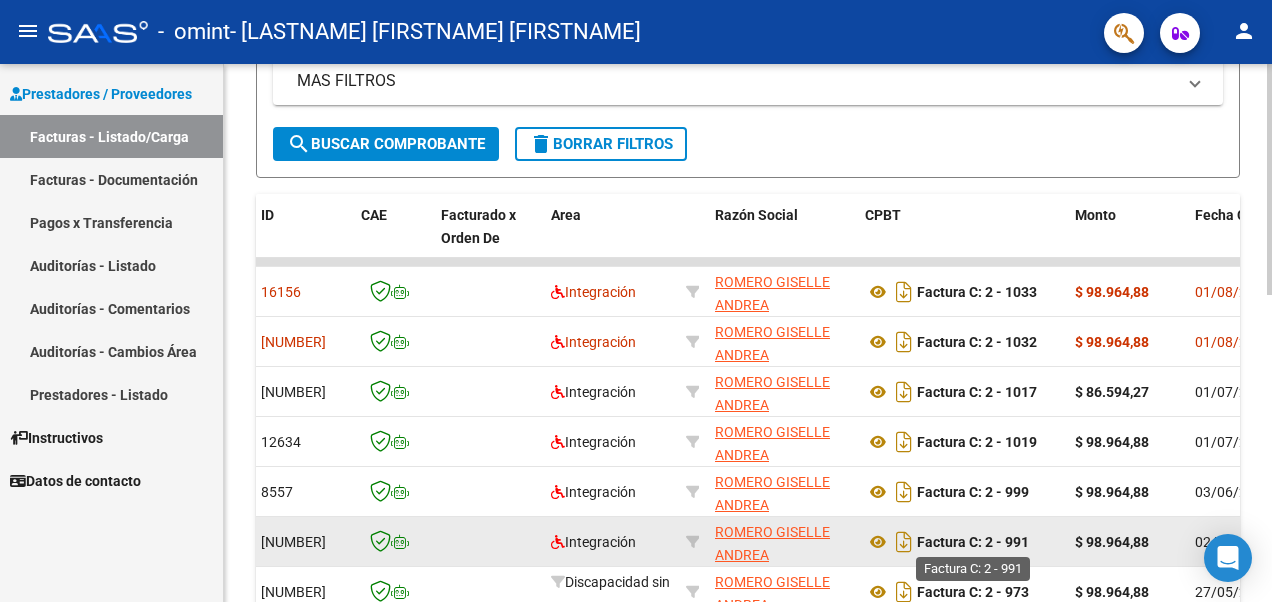 drag, startPoint x: 988, startPoint y: 480, endPoint x: 990, endPoint y: 538, distance: 58.034473 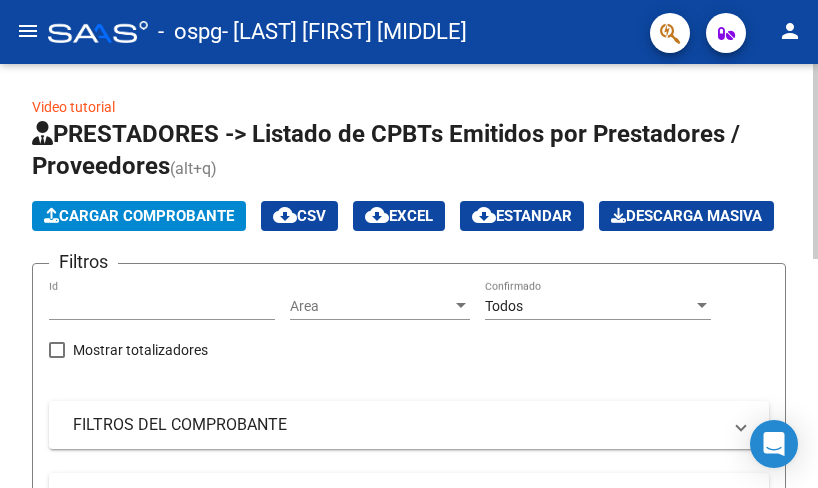 scroll, scrollTop: 0, scrollLeft: 0, axis: both 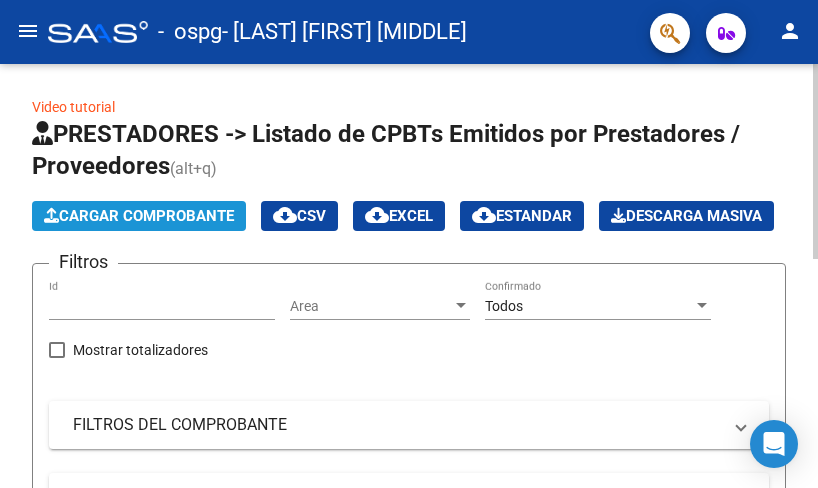 click on "Cargar Comprobante" 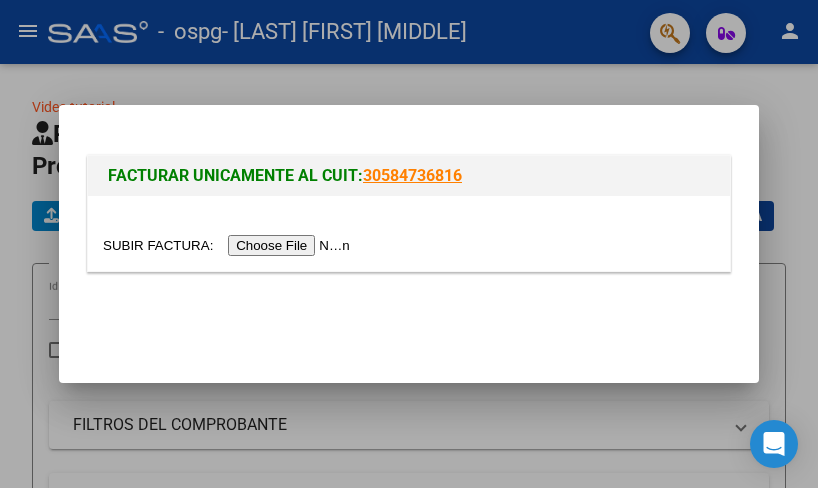 click at bounding box center (229, 245) 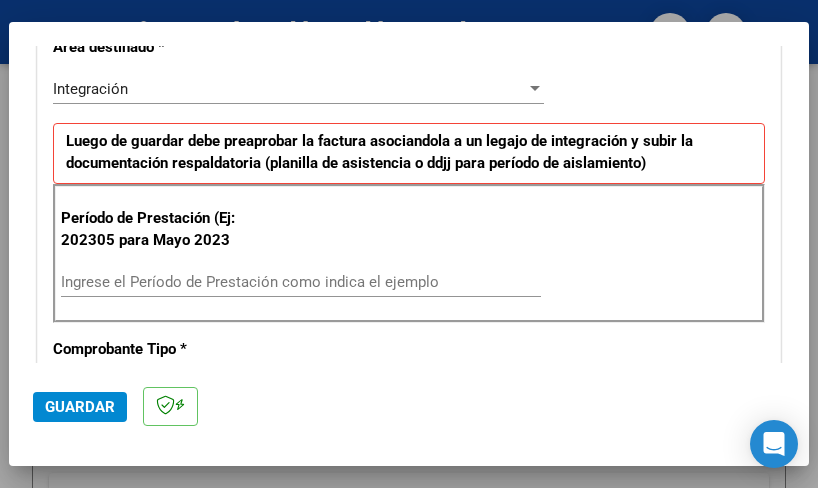 scroll, scrollTop: 500, scrollLeft: 0, axis: vertical 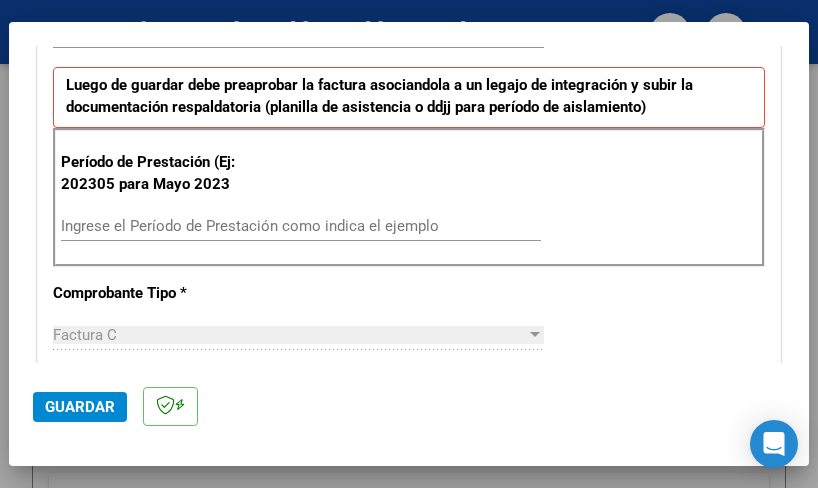 click on "Ingrese el Período de Prestación como indica el ejemplo" at bounding box center [301, 226] 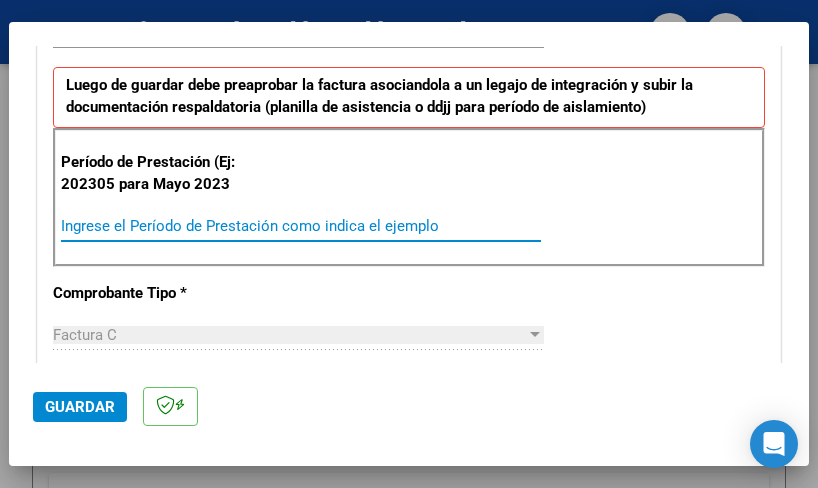 click on "Ingrese el Período de Prestación como indica el ejemplo" at bounding box center (301, 226) 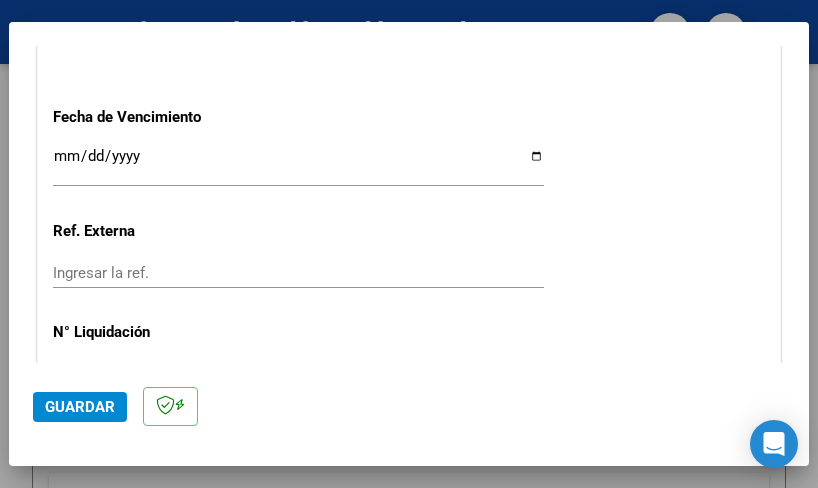 scroll, scrollTop: 1400, scrollLeft: 0, axis: vertical 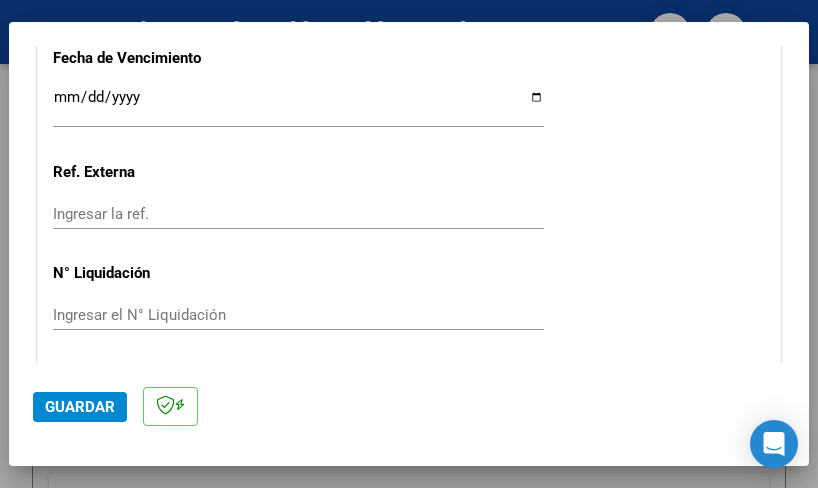 type on "202507" 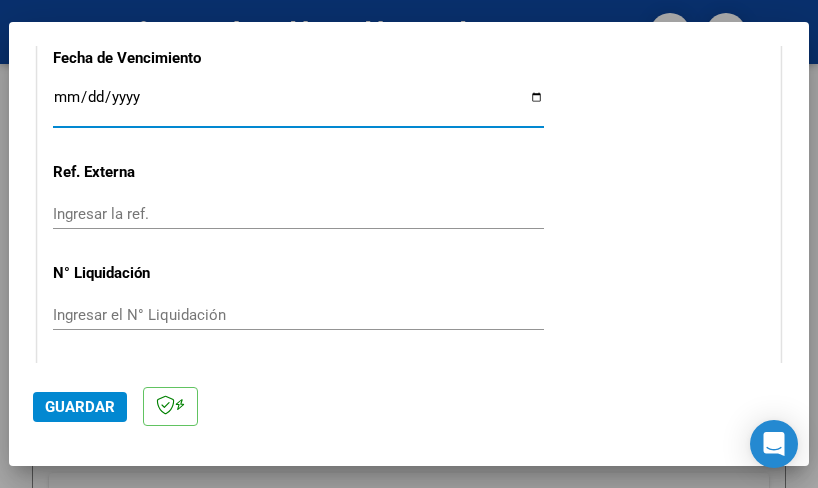 click on "Ingresar la fecha" at bounding box center [298, 105] 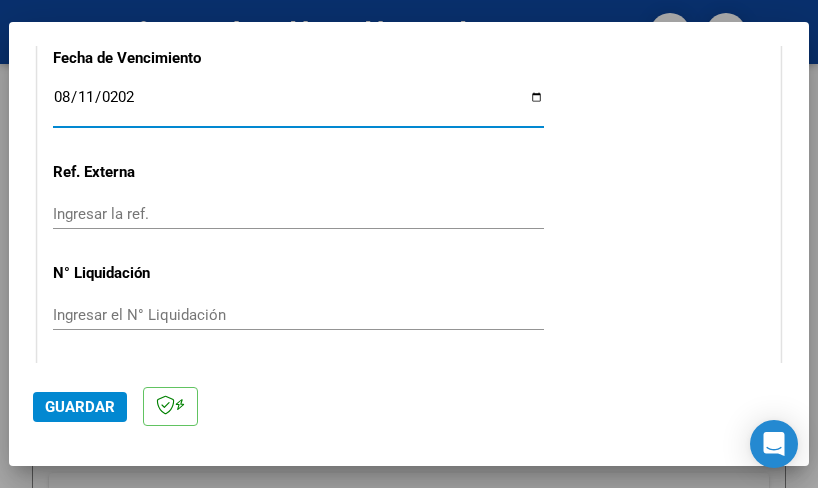 type on "2025-08-11" 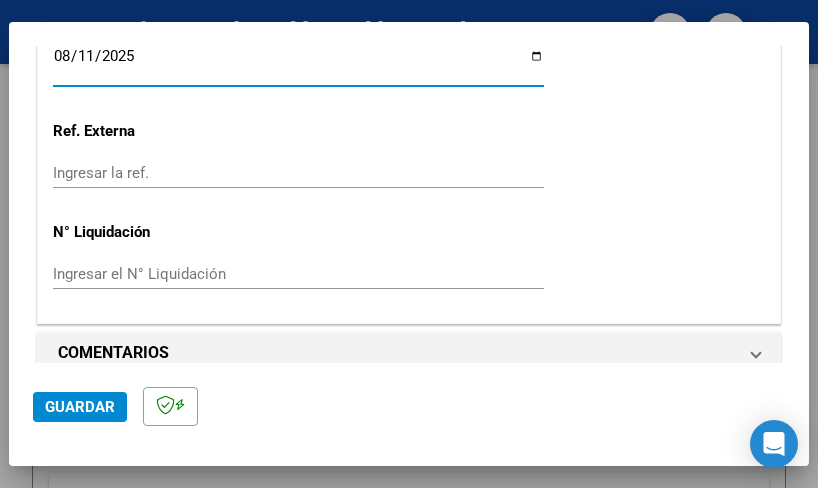 scroll, scrollTop: 1460, scrollLeft: 0, axis: vertical 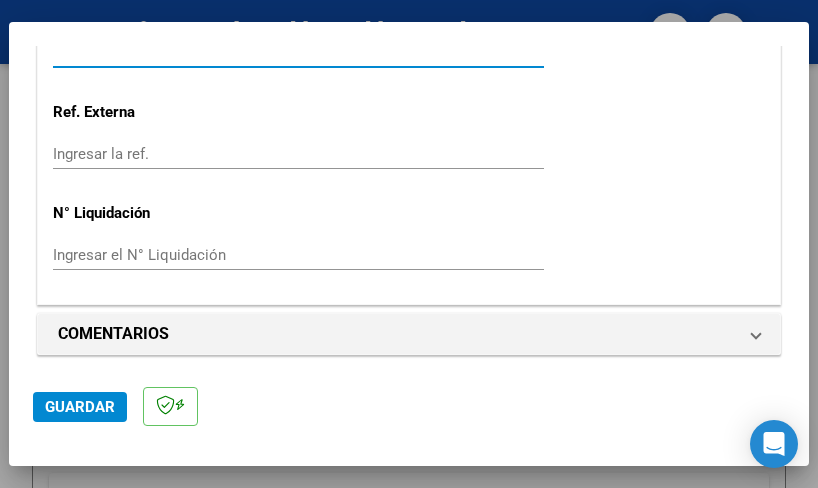 click on "Guardar" 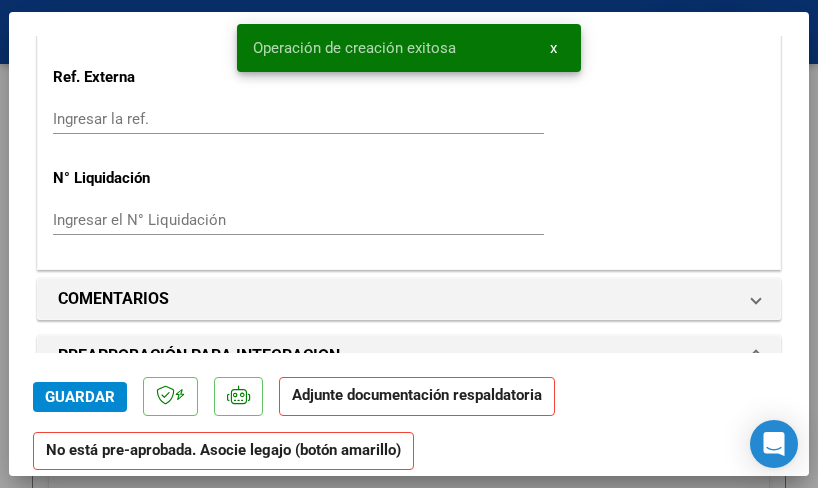 scroll, scrollTop: 1700, scrollLeft: 0, axis: vertical 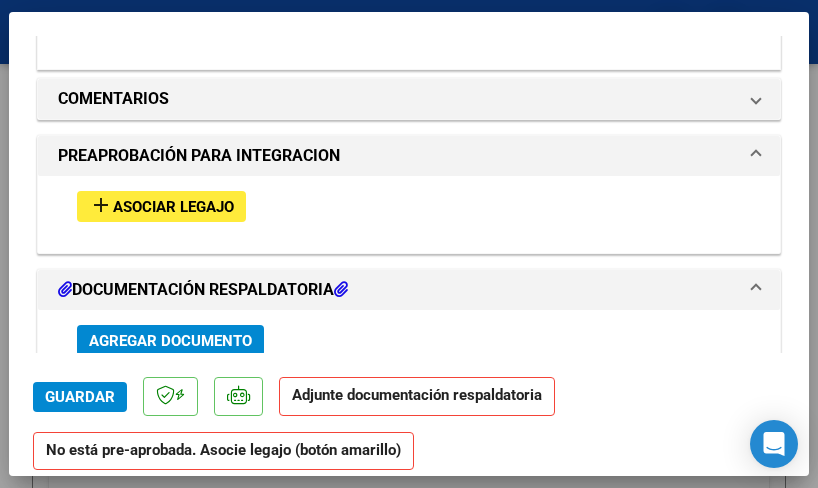 click on "add" at bounding box center [101, 205] 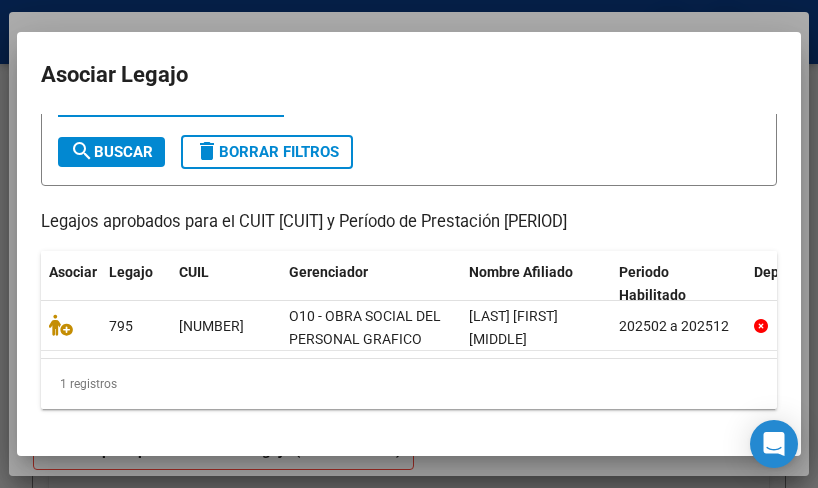 scroll, scrollTop: 100, scrollLeft: 0, axis: vertical 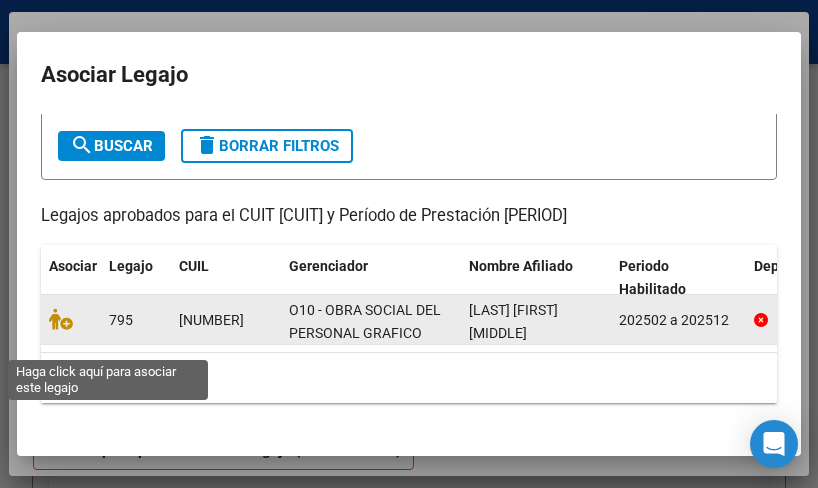 click 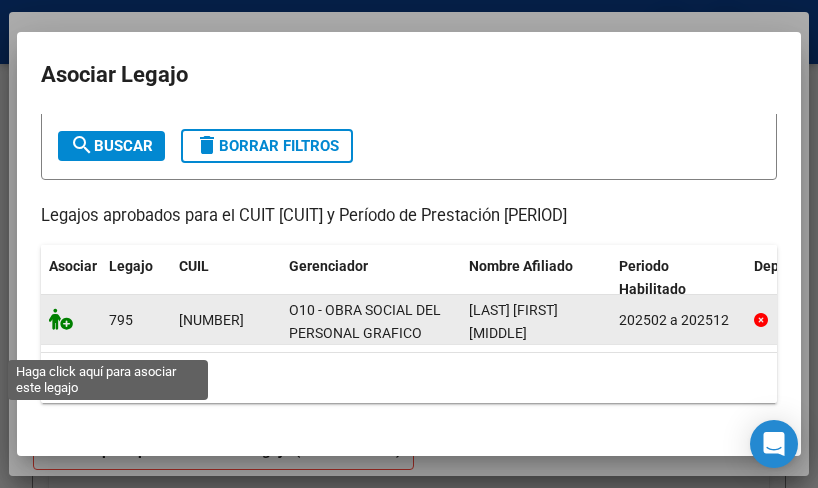 click 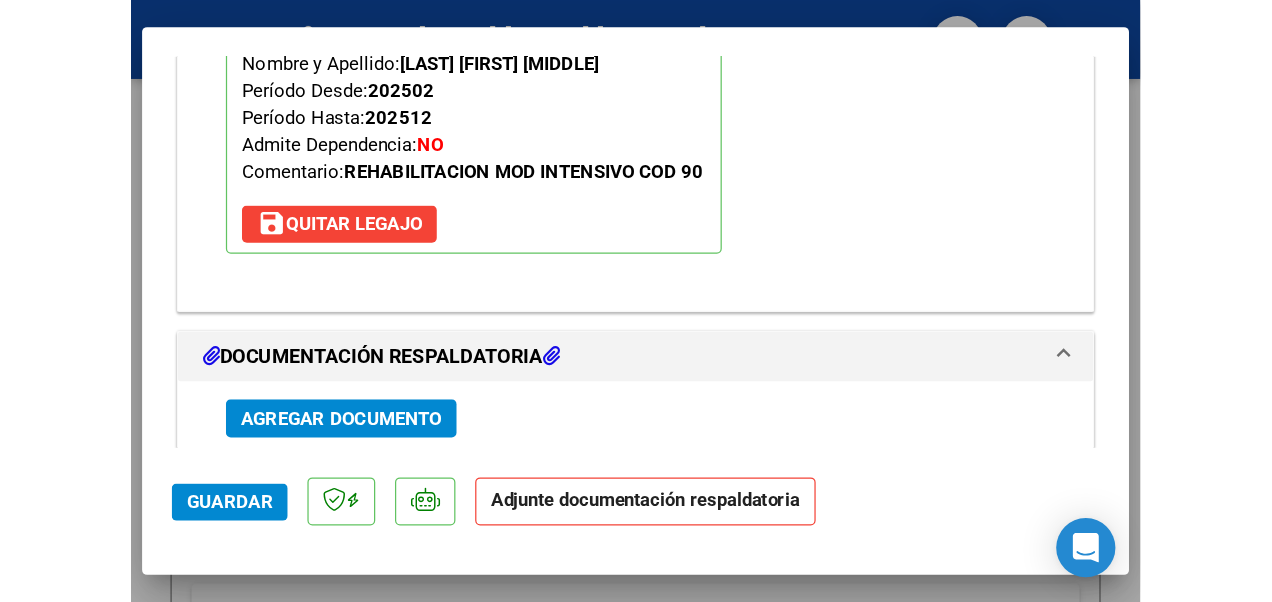scroll, scrollTop: 2052, scrollLeft: 0, axis: vertical 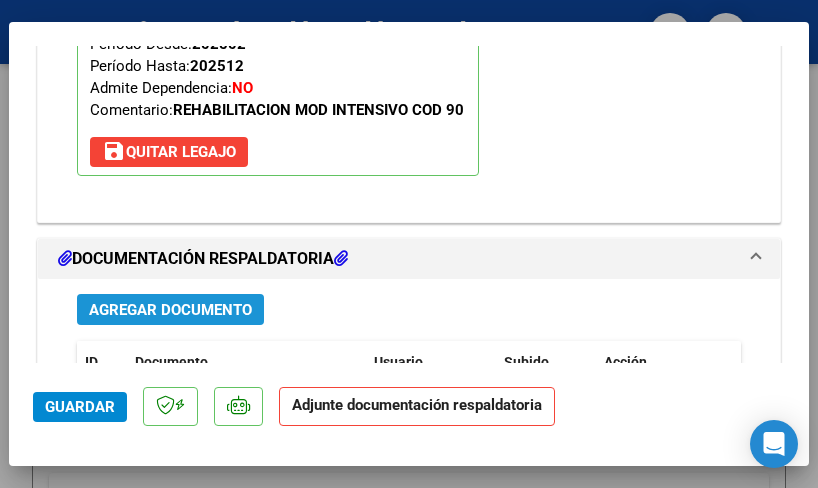 click on "Agregar Documento" at bounding box center [170, 310] 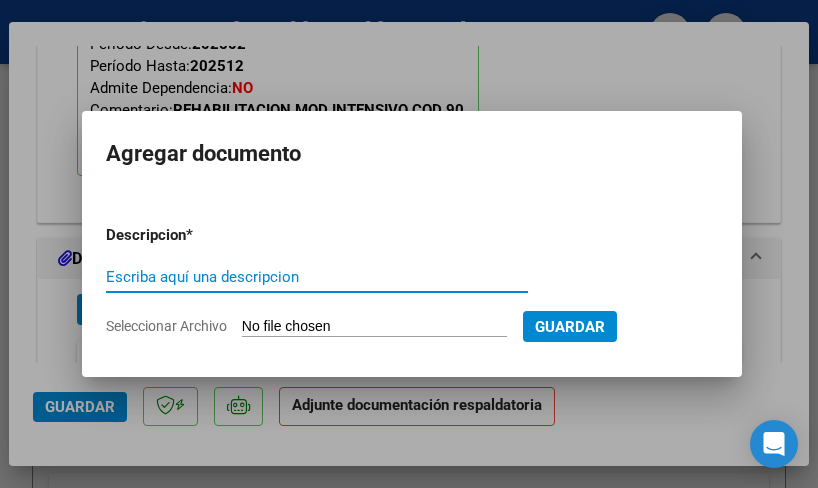 click on "Escriba aquí una descripcion" at bounding box center [317, 277] 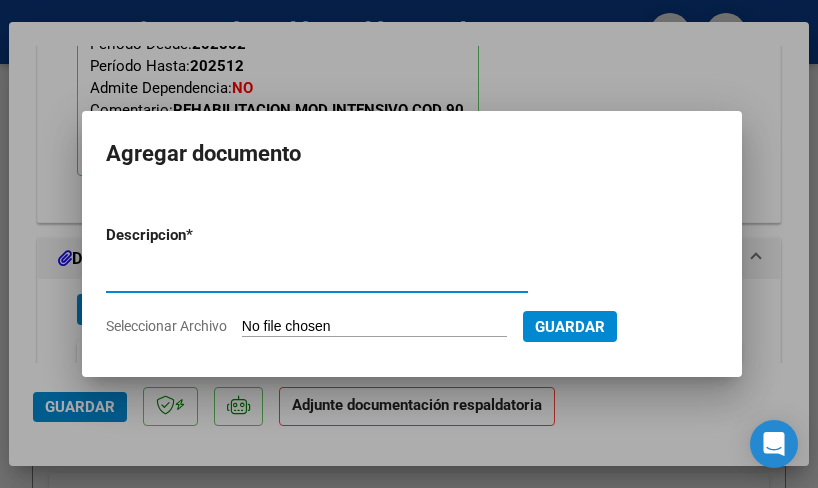 type on "Planilla de asistencia" 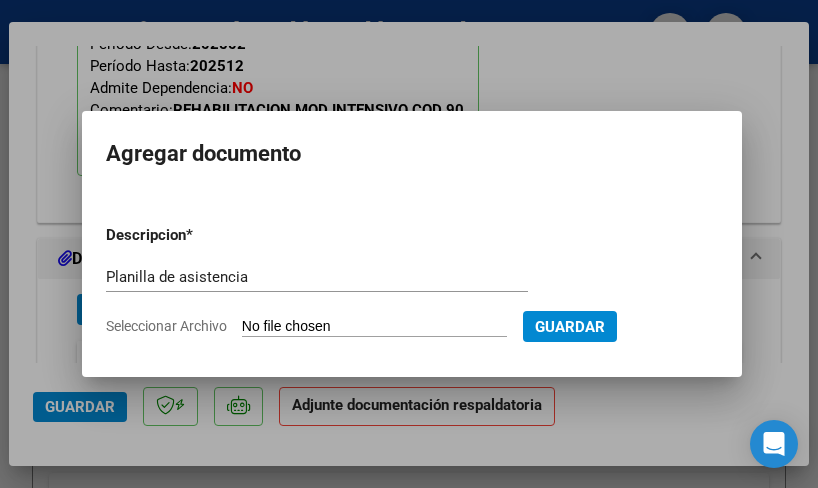 click on "Seleccionar Archivo" at bounding box center (374, 327) 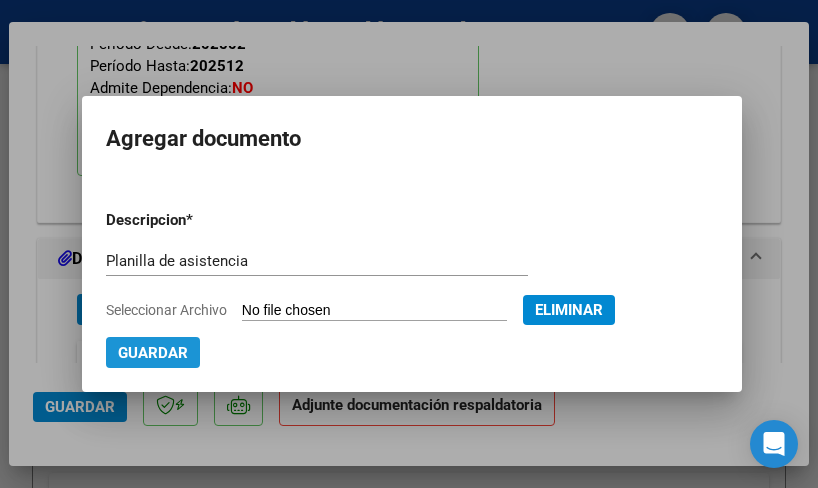 click on "Guardar" at bounding box center (153, 352) 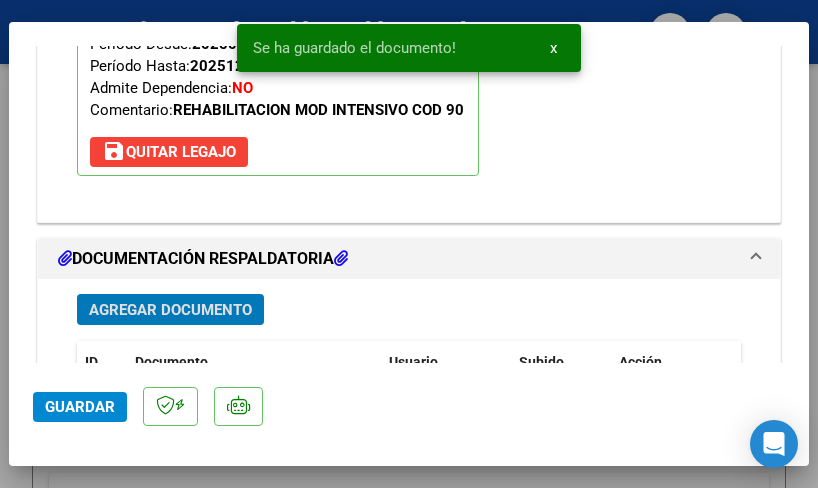click on "Guardar" 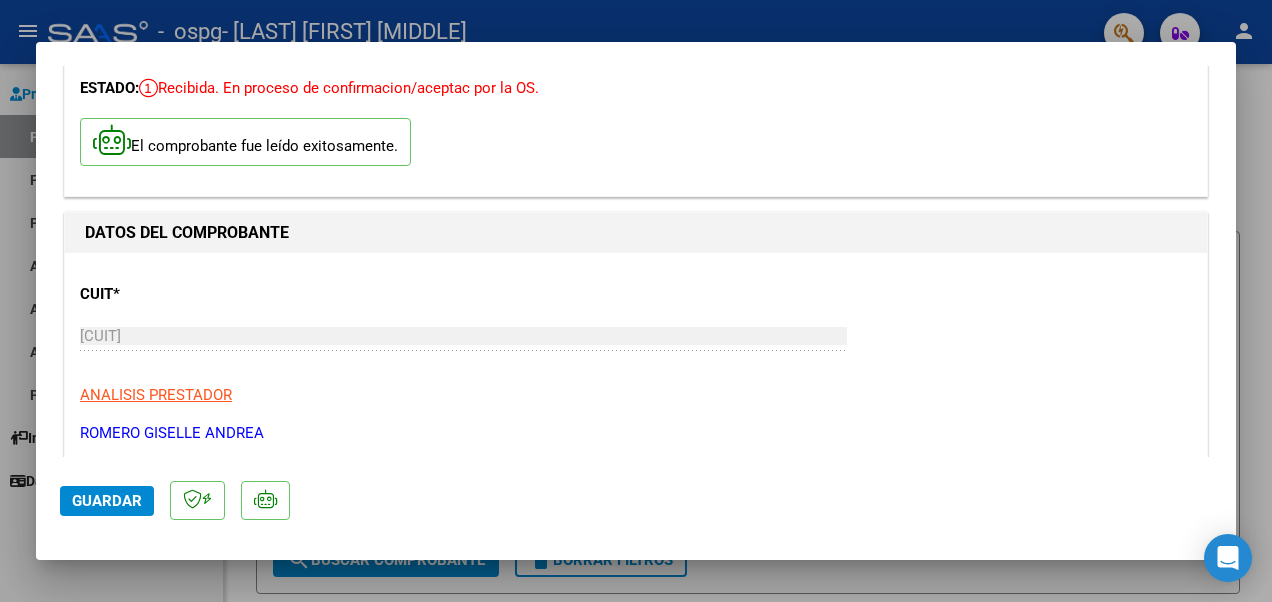 scroll, scrollTop: 0, scrollLeft: 0, axis: both 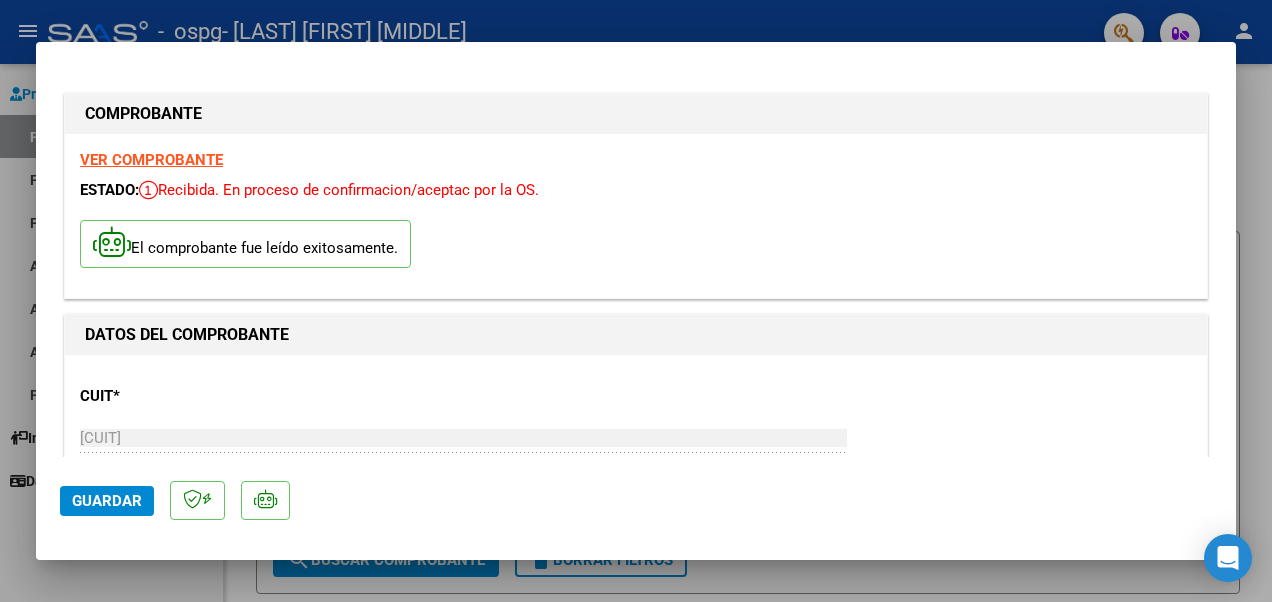 click at bounding box center [636, 301] 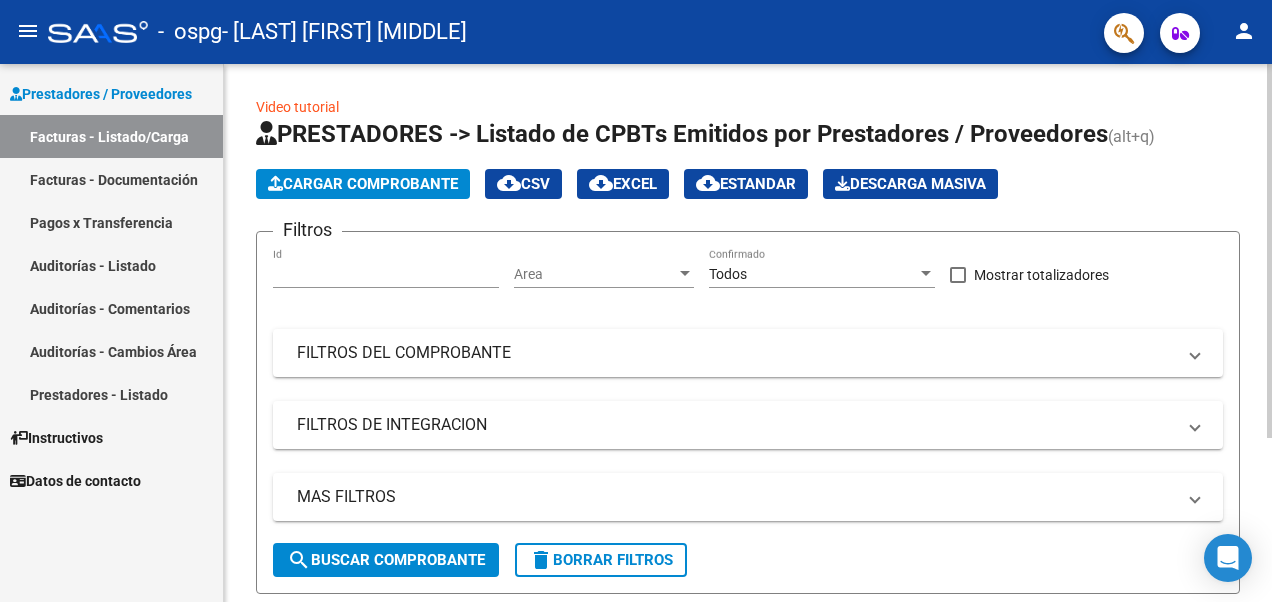 scroll, scrollTop: 0, scrollLeft: 0, axis: both 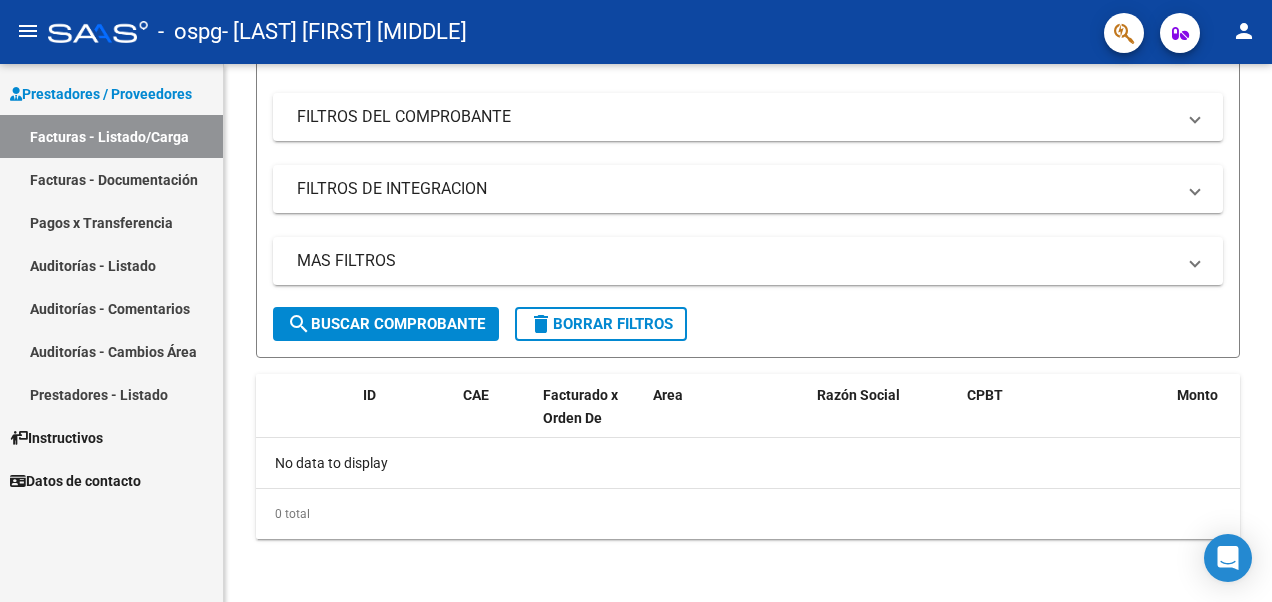 click on "Facturas - Documentación" at bounding box center (111, 179) 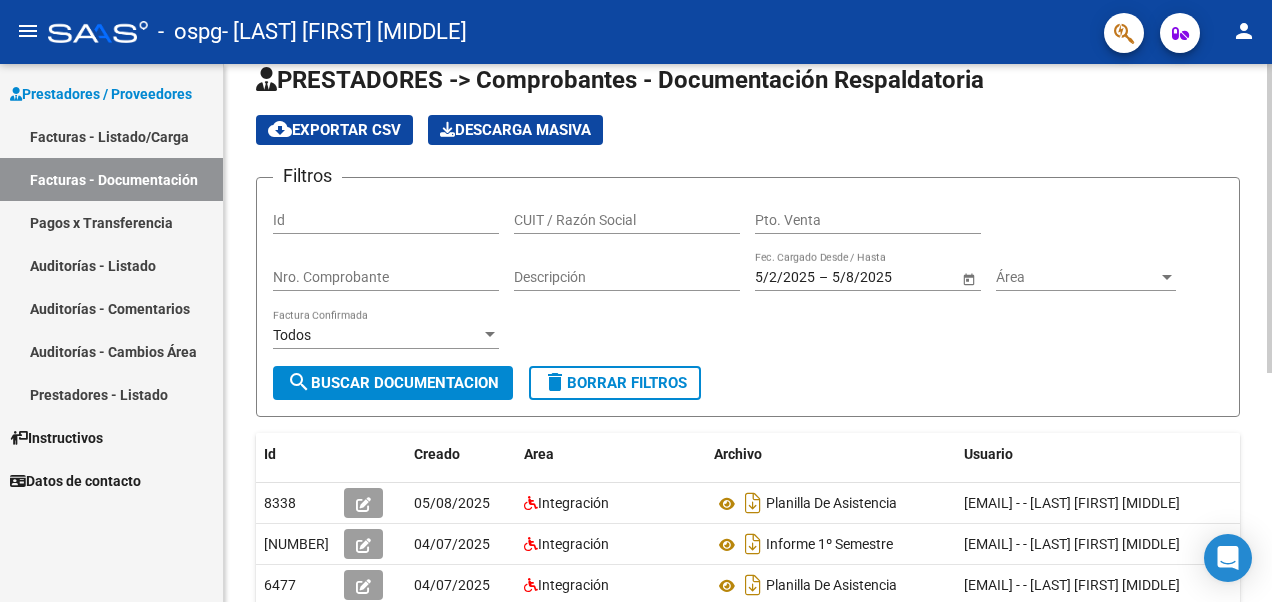 scroll, scrollTop: 332, scrollLeft: 0, axis: vertical 